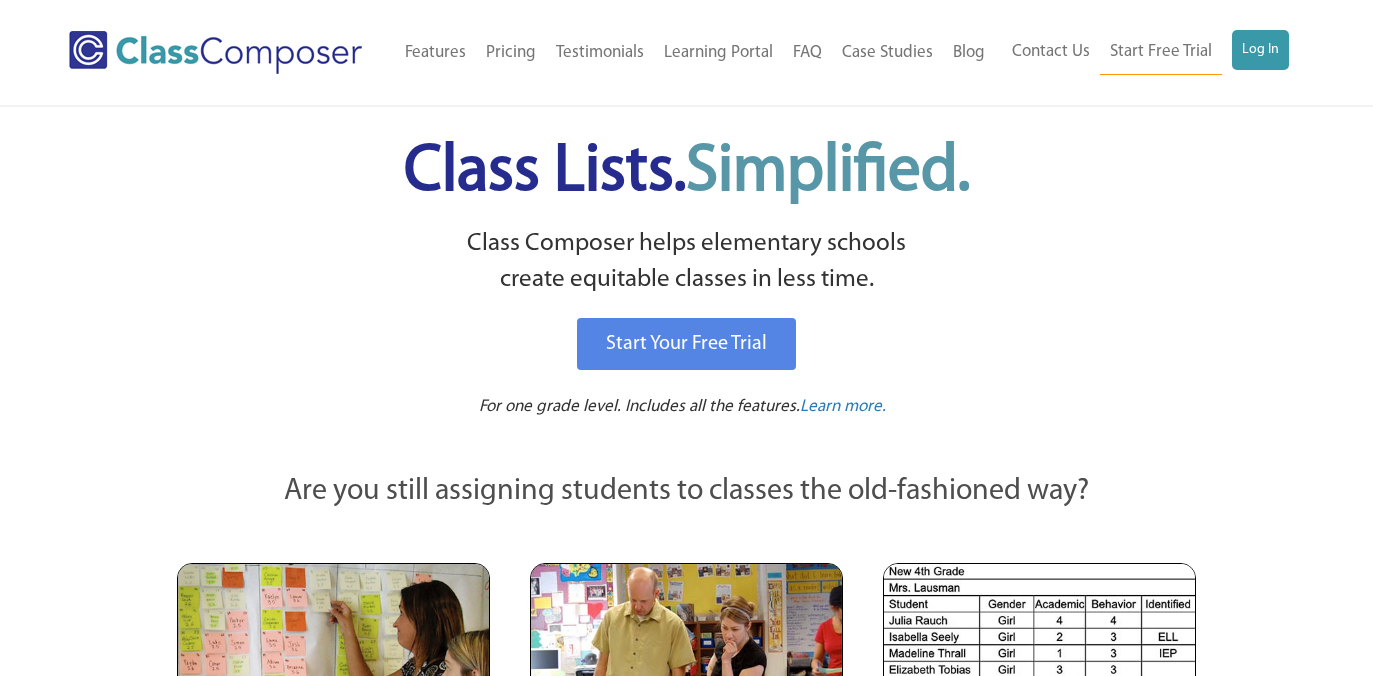scroll, scrollTop: 0, scrollLeft: 0, axis: both 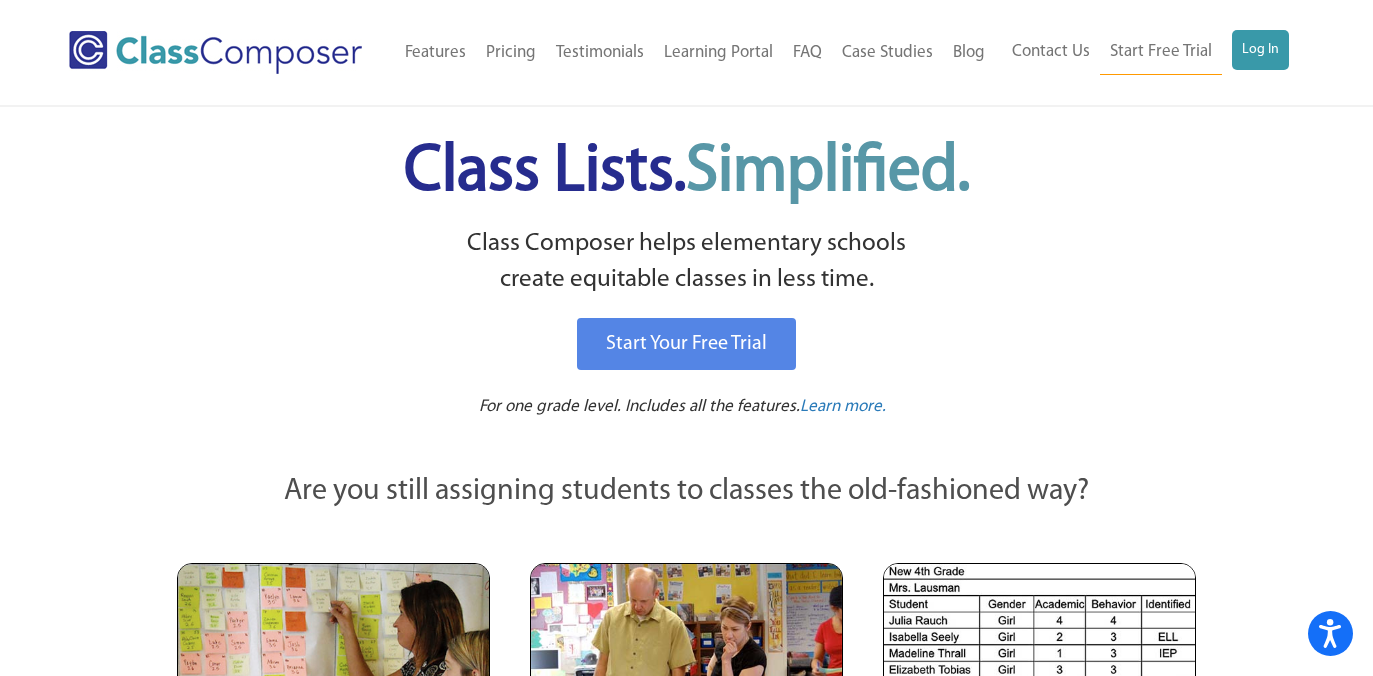 click on "Start Your Free Trial" at bounding box center [687, 344] 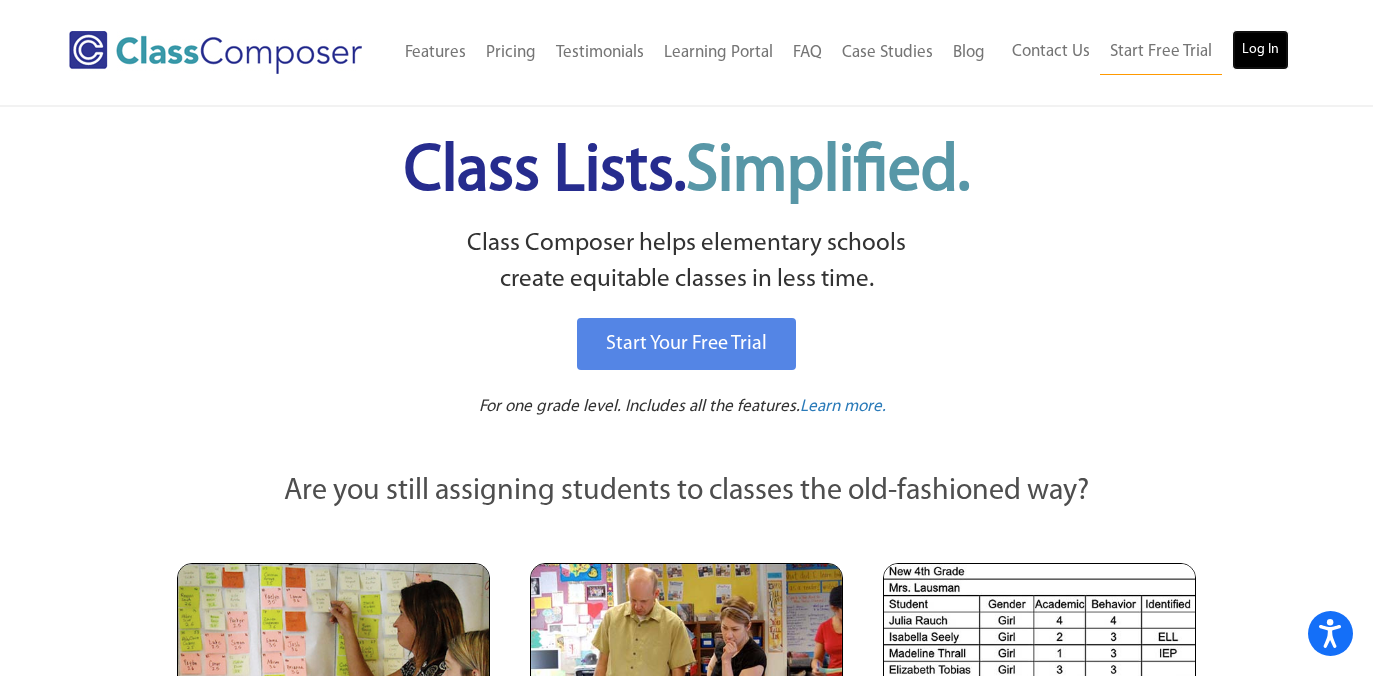 click on "Log In" at bounding box center (1260, 50) 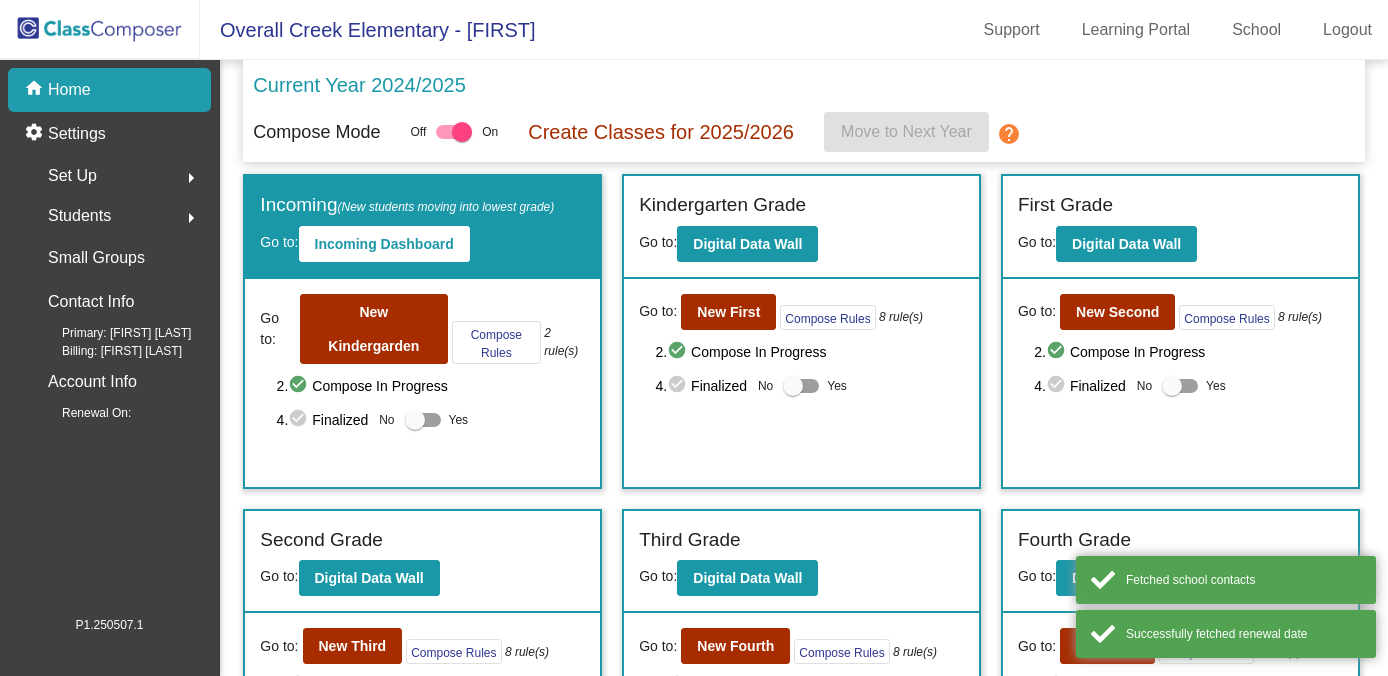 scroll, scrollTop: 0, scrollLeft: 0, axis: both 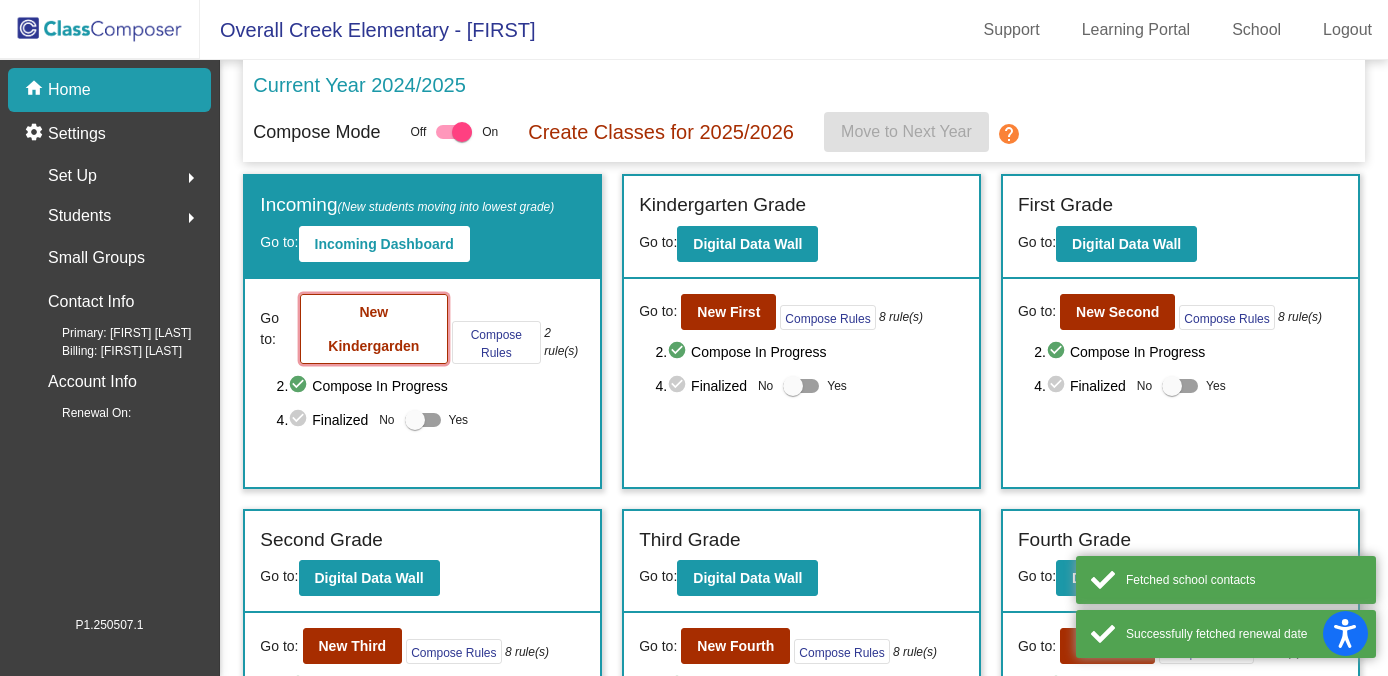 click on "New Kindergarden" 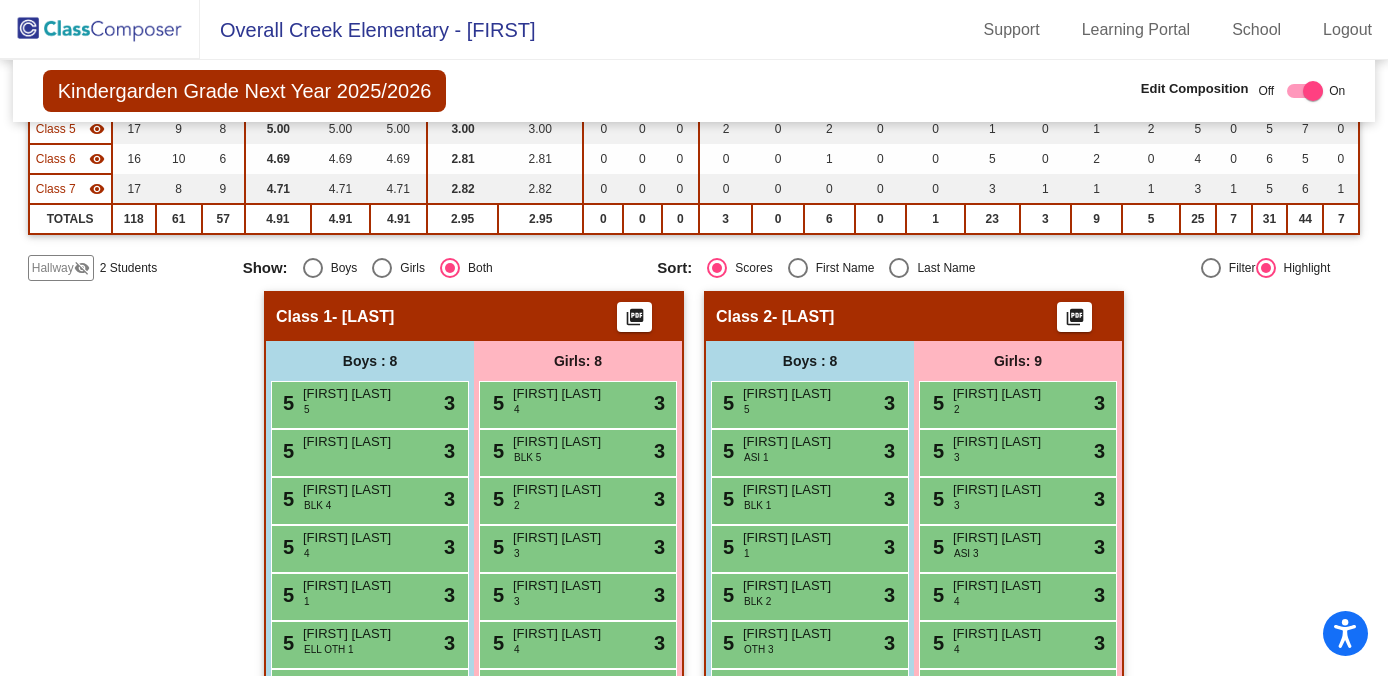 scroll, scrollTop: 398, scrollLeft: 0, axis: vertical 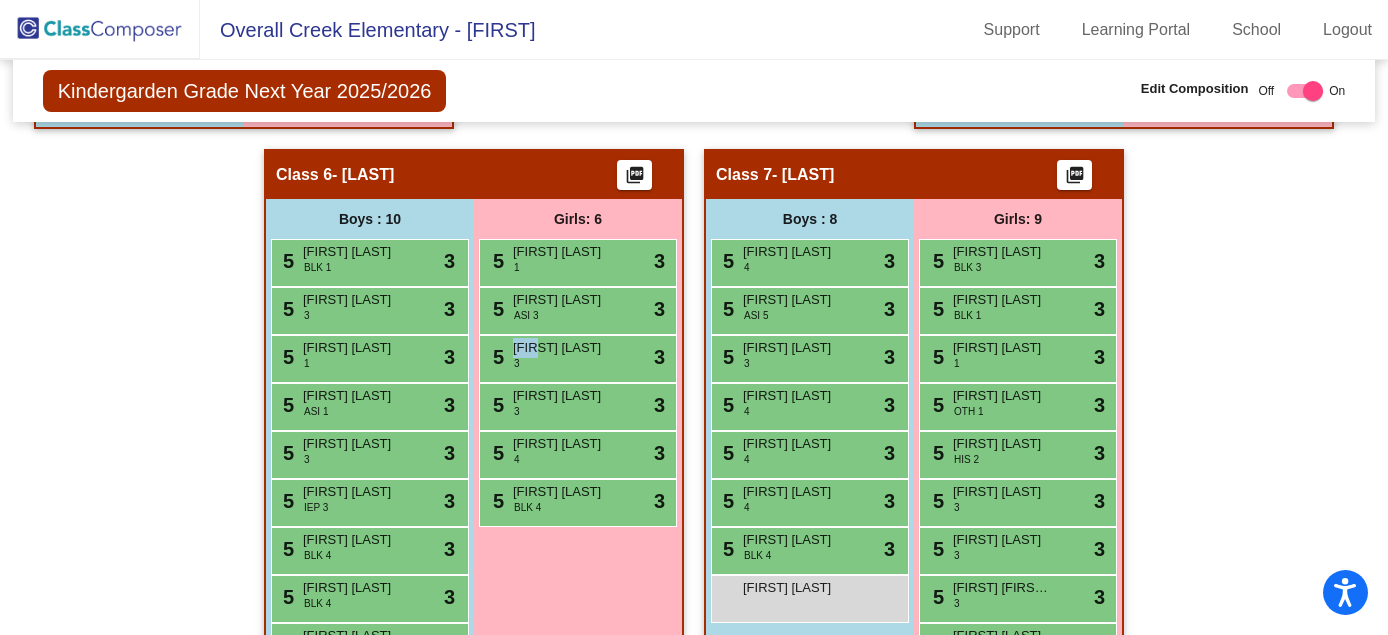 click on "5 ORLANDO RUSSELL BLK 1 lock do_not_disturb_alt 3 5 JASPER LUNA 3 lock do_not_disturb_alt 3 5 NATHAN LEWIS 1 lock do_not_disturb_alt 3 5 ADYAN AL HASAN ASI 1 lock do_not_disturb_alt 3 5 DANIEL LOCKER 3 lock do_not_disturb_alt 3 5 ELIJAH MULLINS IEP 3 lock do_not_disturb_alt 3 5 AMARI SCHOFIELD BLK 4 lock do_not_disturb_alt 3 5 AUSTIN MORRIS BLK 4 lock do_not_disturb_alt 3 5 CARTER ALDERSON BLK 4 lock do_not_disturb_alt 3 Cooper Greer lock do_not_disturb_alt" at bounding box center (370, 479) 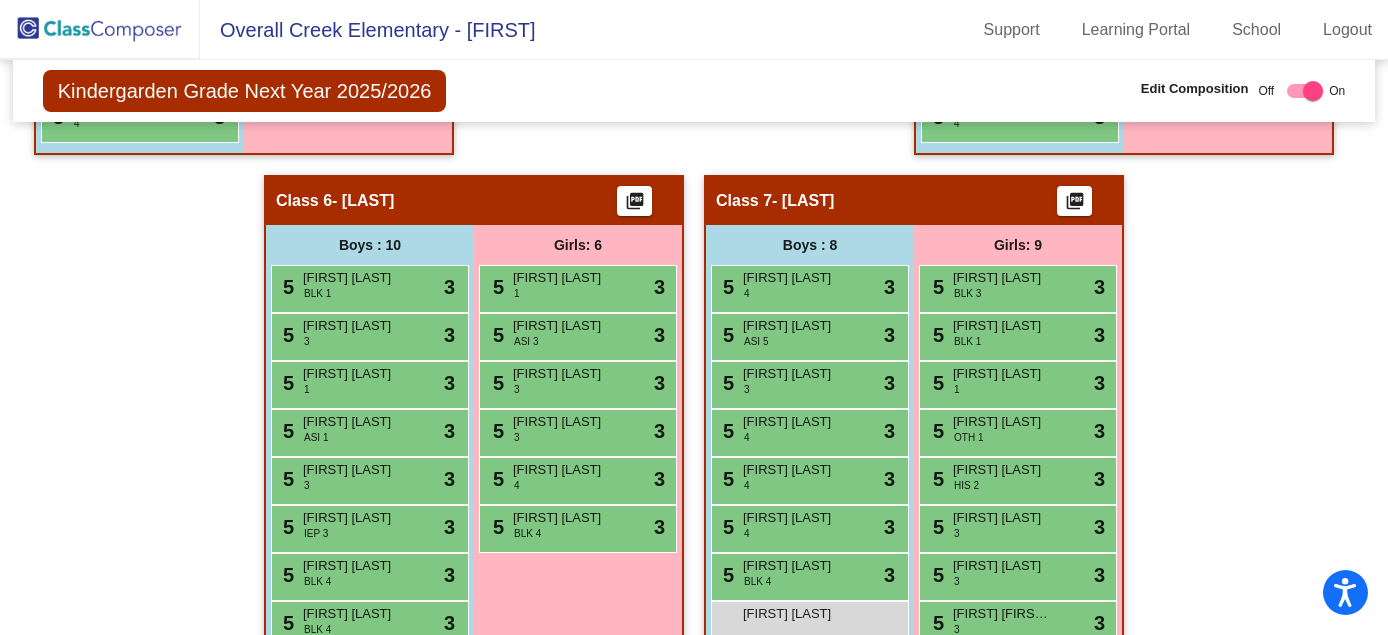scroll, scrollTop: 1573, scrollLeft: 0, axis: vertical 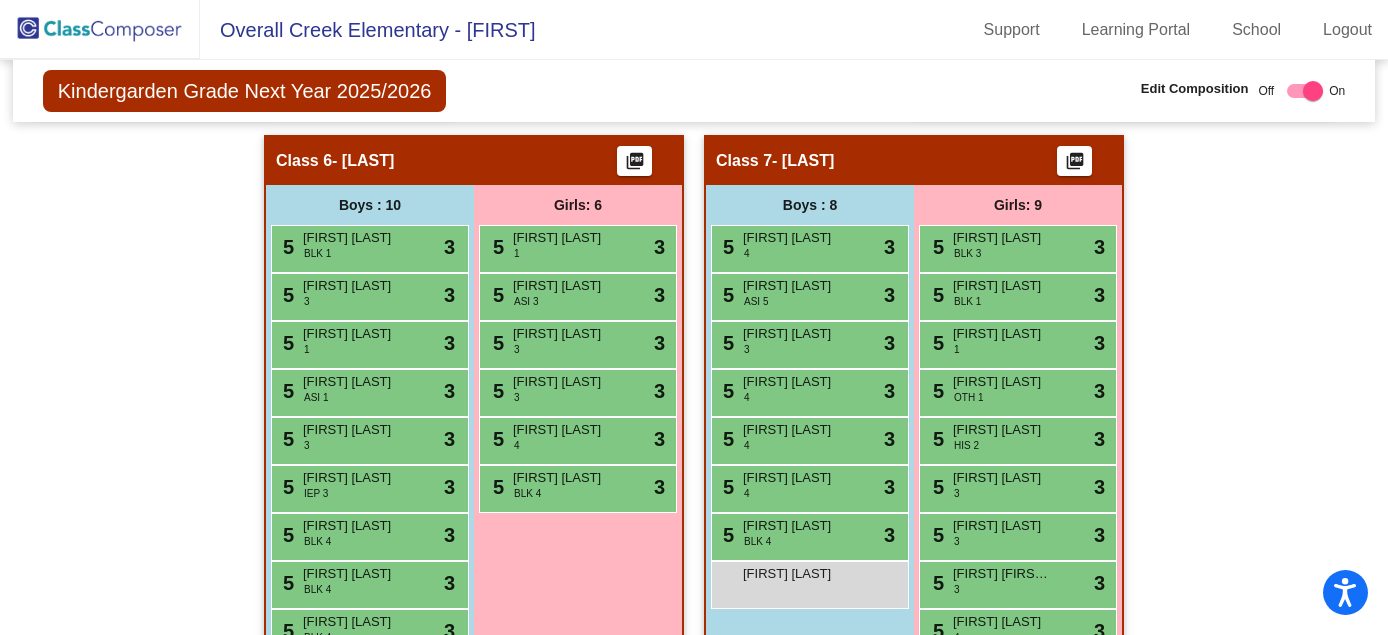 click on "MIRIAM TARPLEY" at bounding box center (1213, 20) 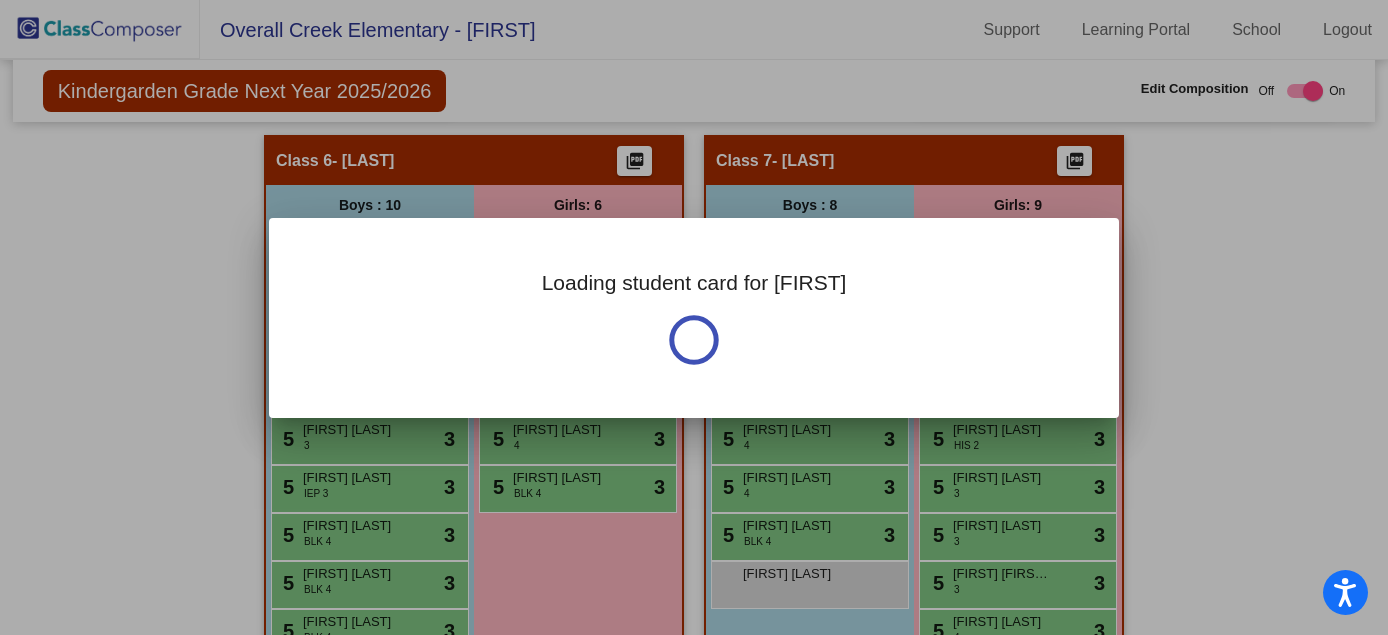 scroll, scrollTop: 0, scrollLeft: 0, axis: both 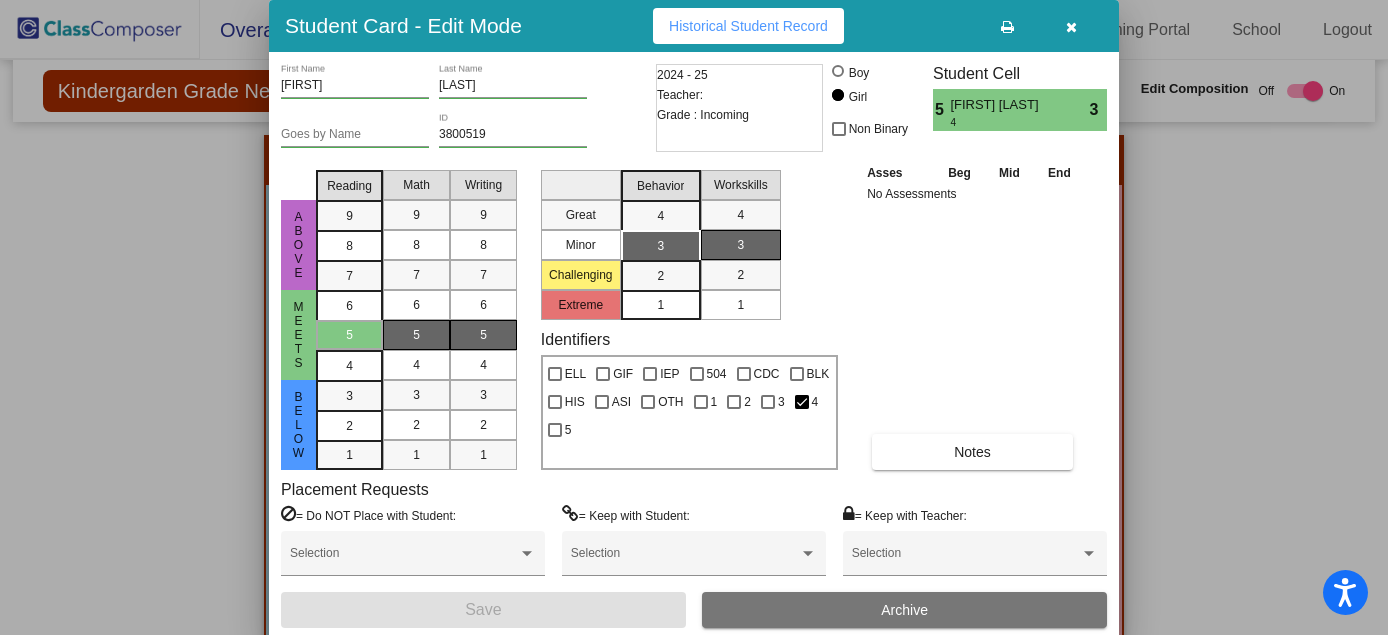 click at bounding box center (1071, 27) 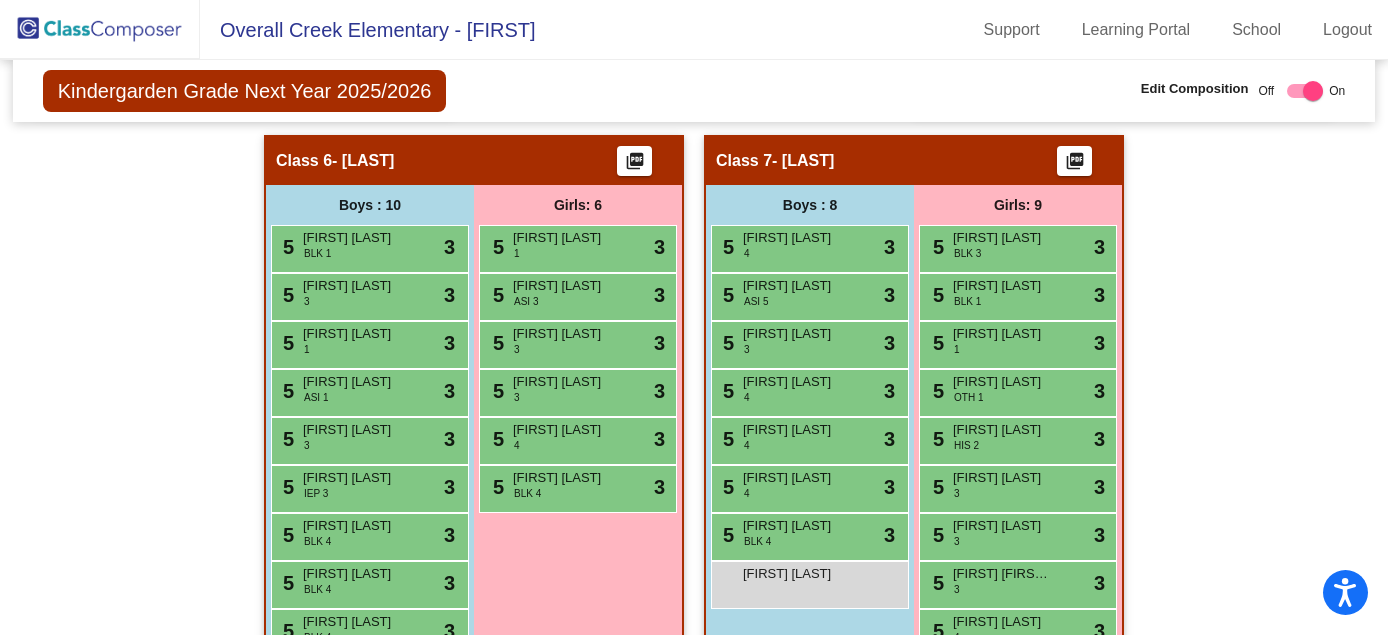 scroll, scrollTop: 0, scrollLeft: 0, axis: both 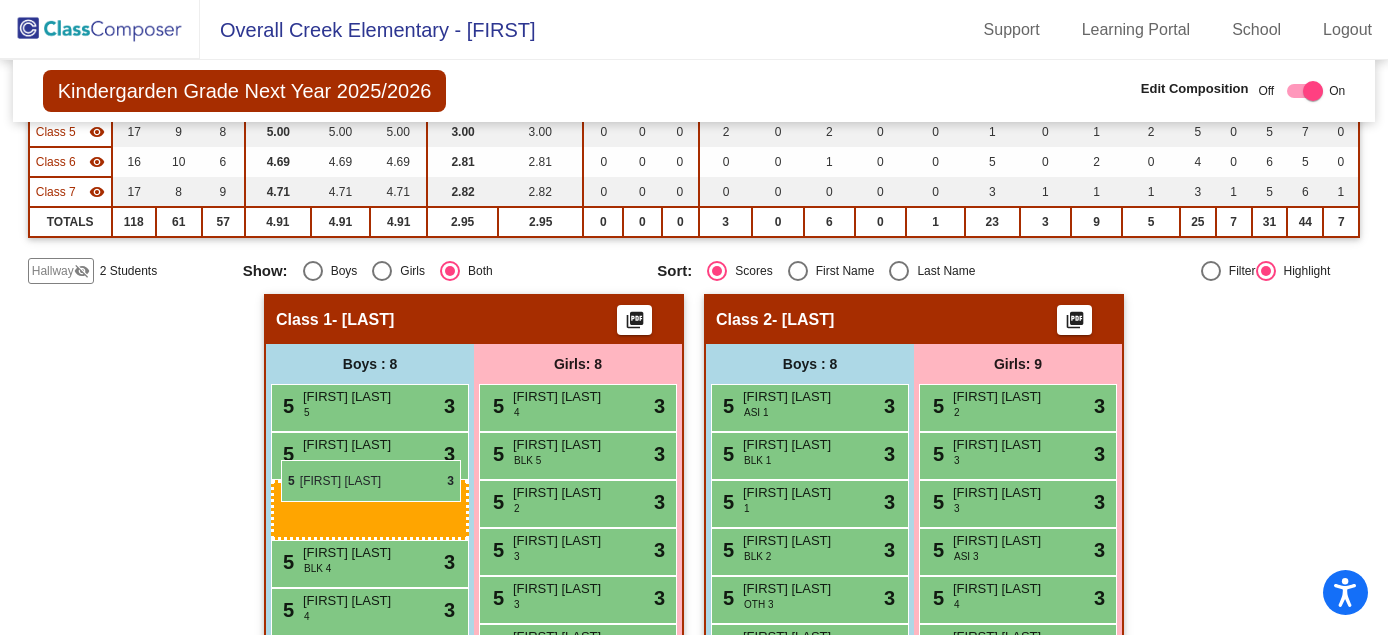 drag, startPoint x: 774, startPoint y: 354, endPoint x: 281, endPoint y: 460, distance: 504.26678 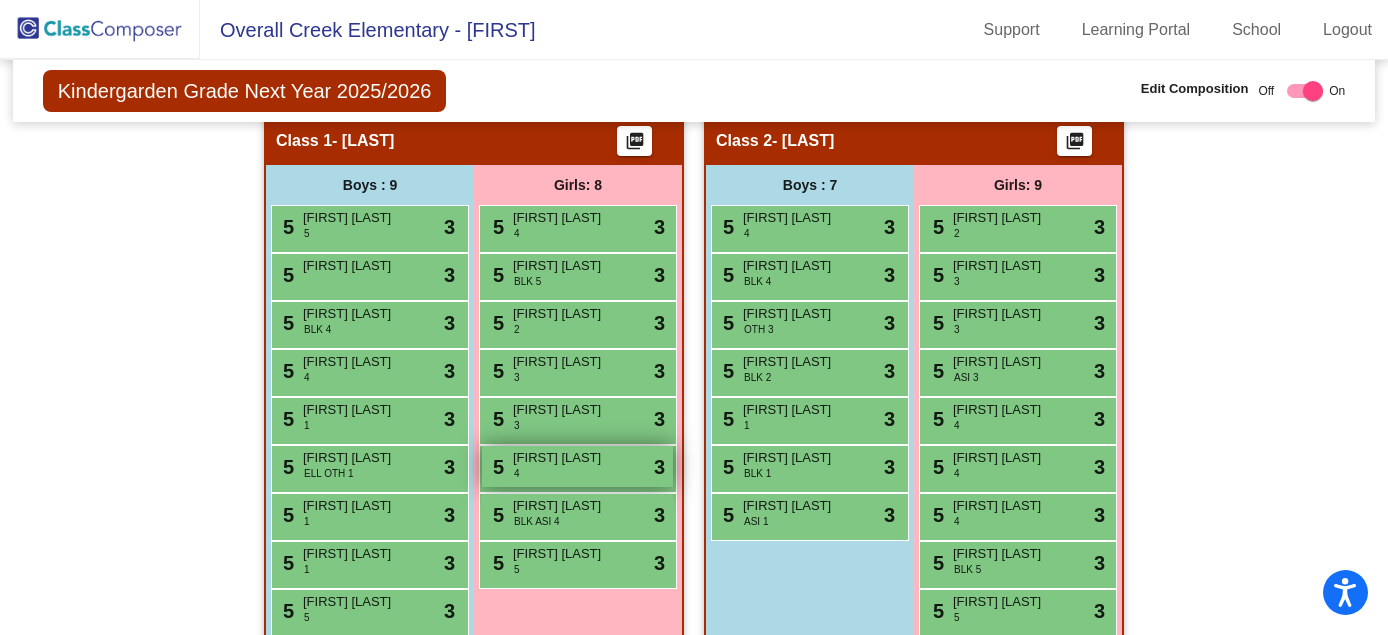 scroll, scrollTop: 532, scrollLeft: 0, axis: vertical 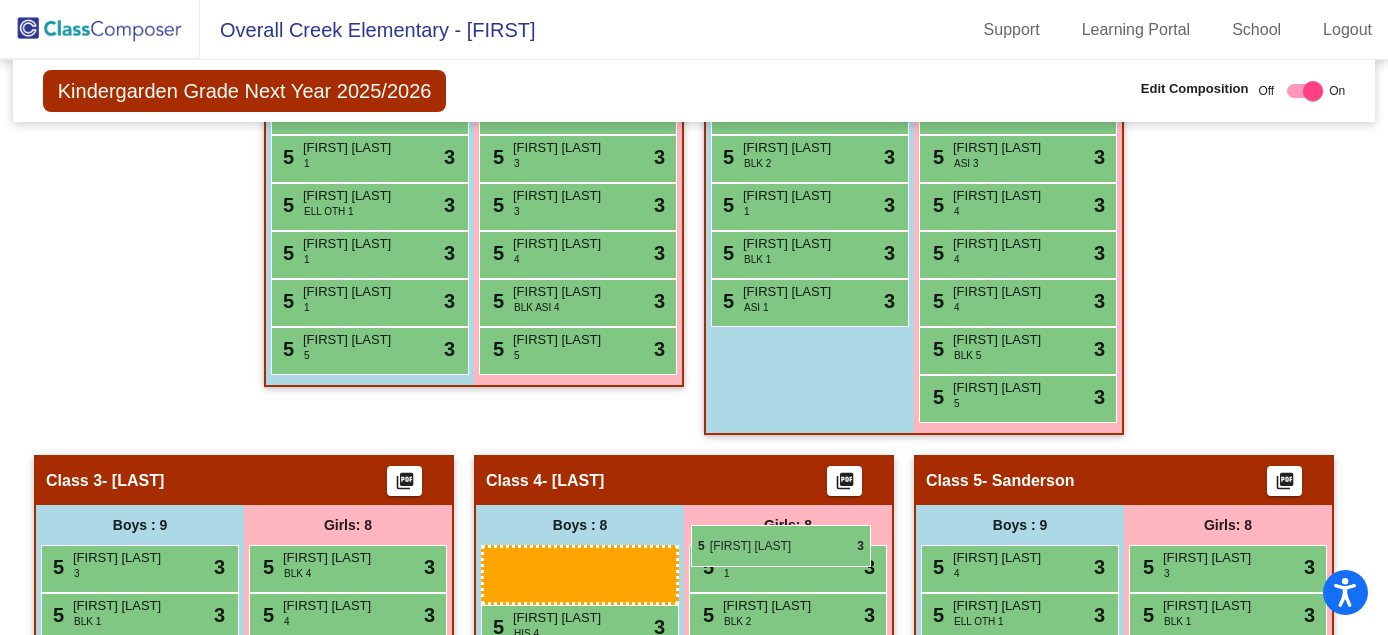 drag, startPoint x: 392, startPoint y: 233, endPoint x: 691, endPoint y: 524, distance: 417.23135 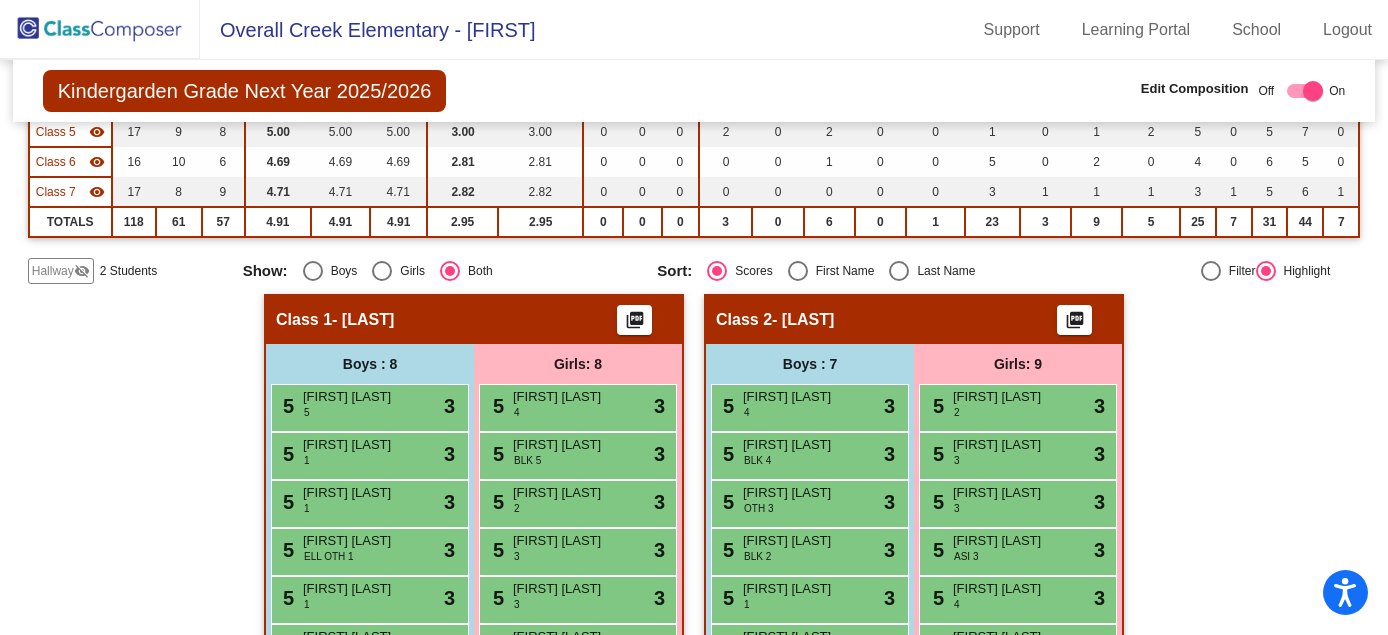 scroll, scrollTop: 1540, scrollLeft: 0, axis: vertical 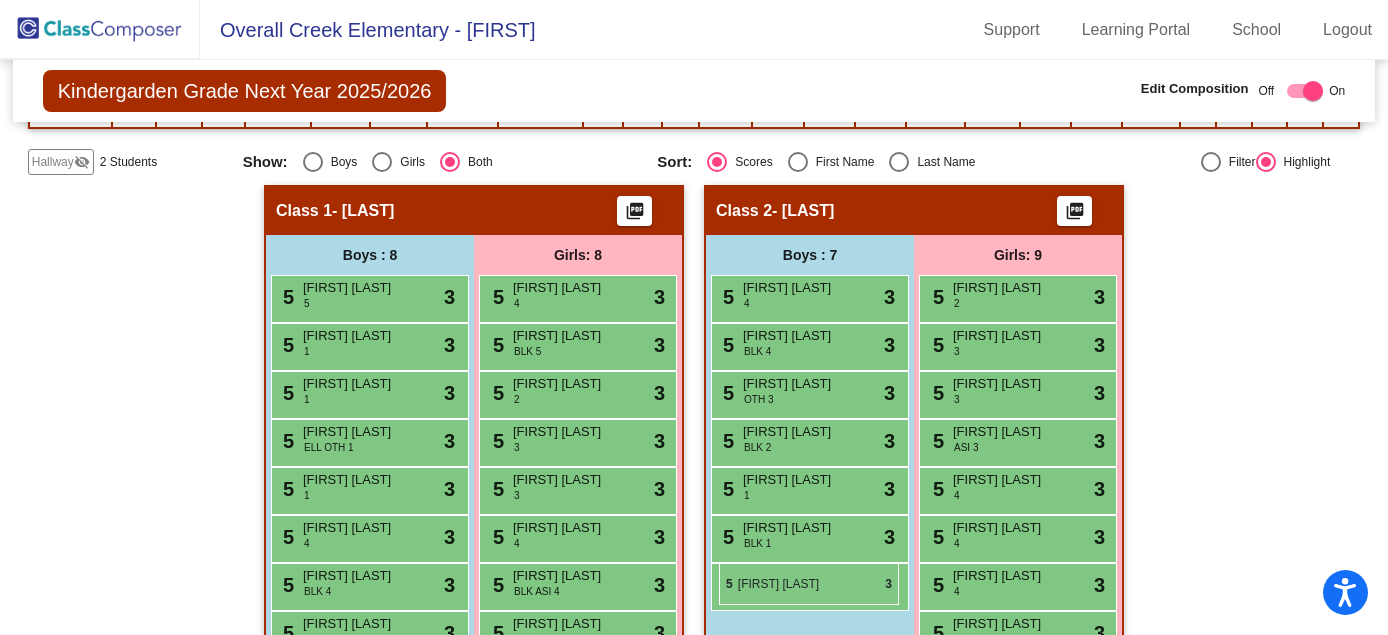 drag, startPoint x: 741, startPoint y: 362, endPoint x: 718, endPoint y: 564, distance: 203.30519 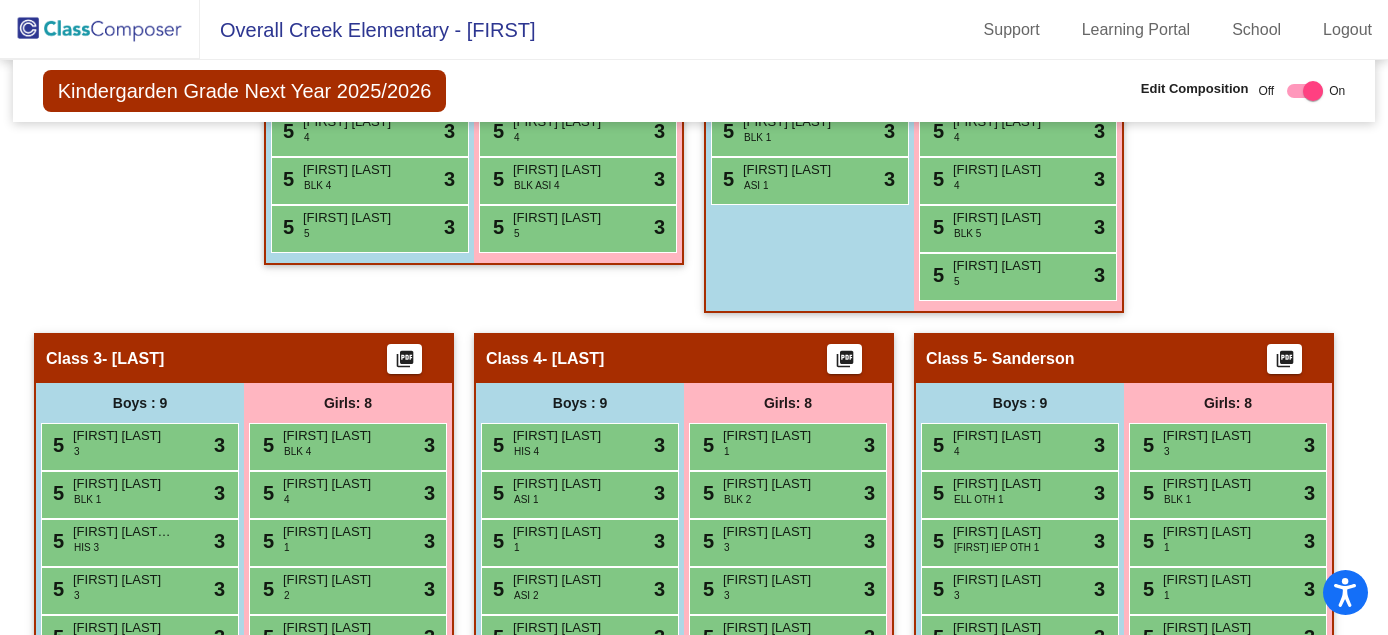 scroll, scrollTop: 1540, scrollLeft: 0, axis: vertical 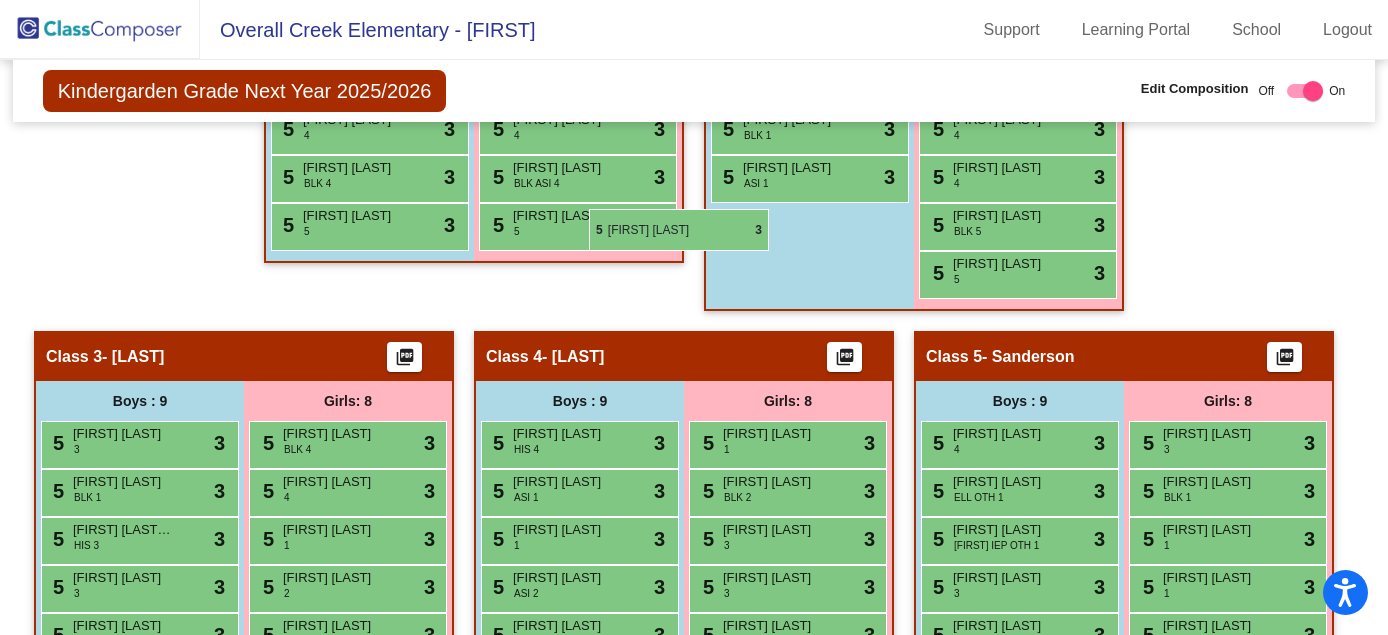 drag, startPoint x: 767, startPoint y: 351, endPoint x: 589, endPoint y: 209, distance: 227.70155 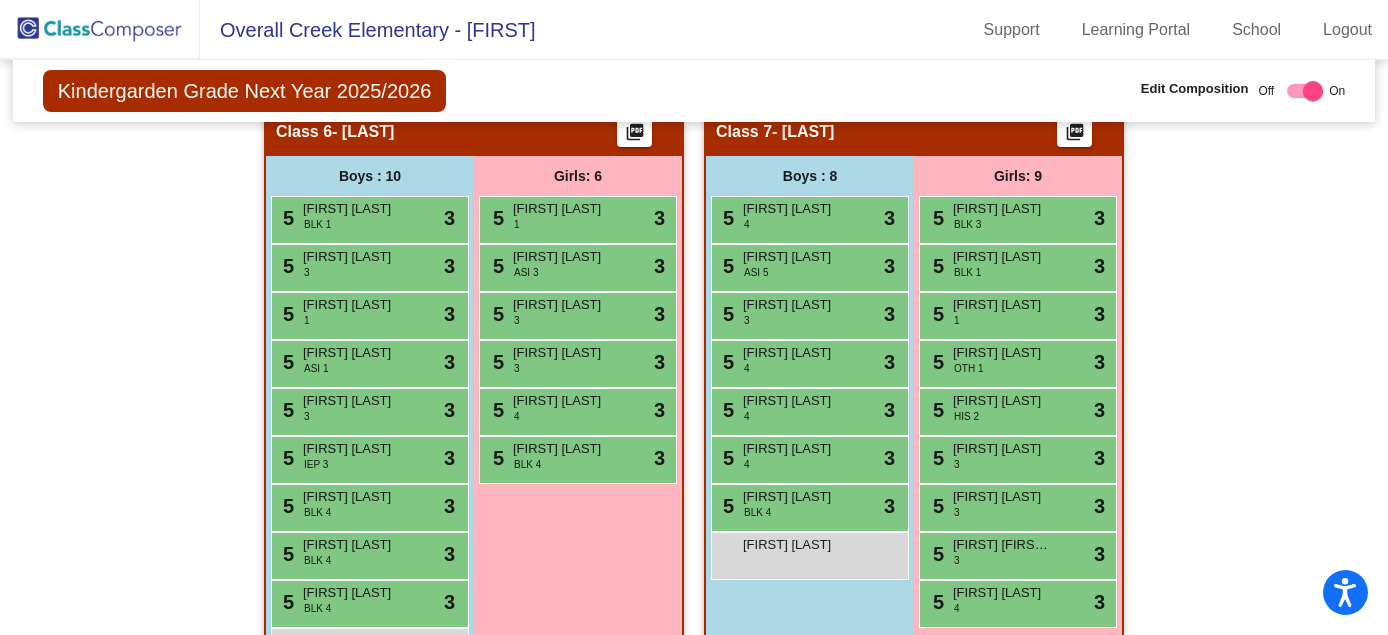 scroll, scrollTop: 1646, scrollLeft: 0, axis: vertical 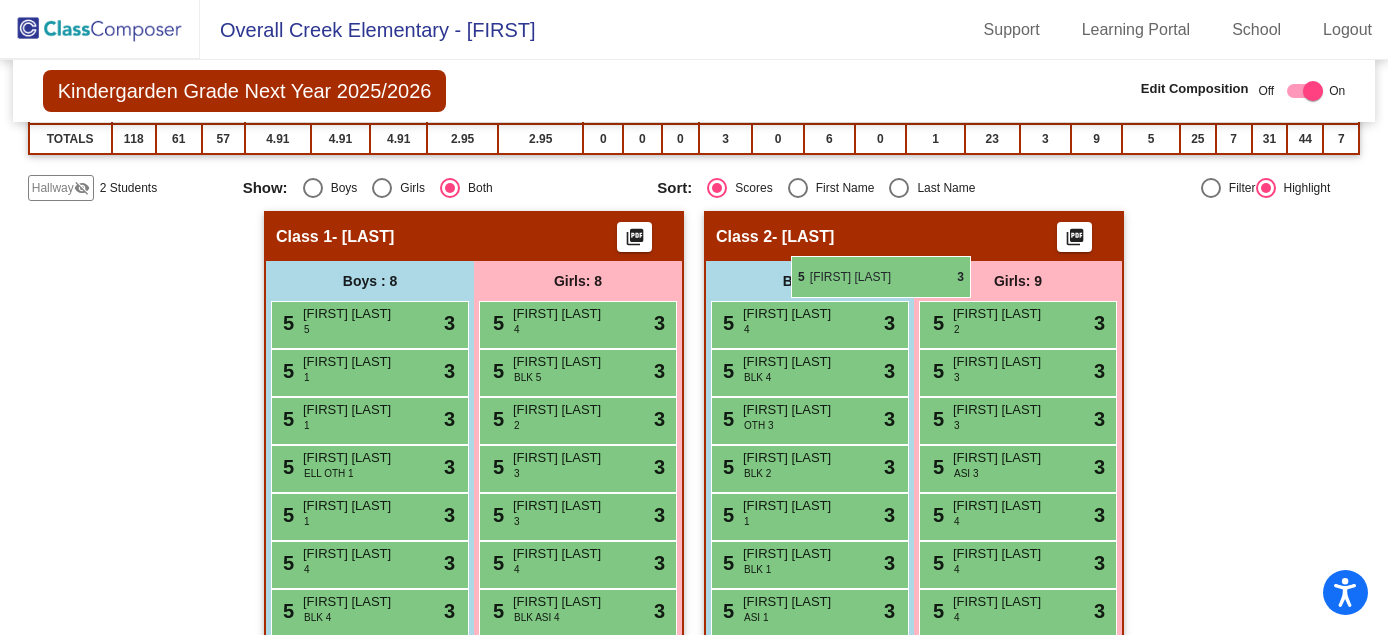 drag, startPoint x: 749, startPoint y: 247, endPoint x: 791, endPoint y: 255, distance: 42.755116 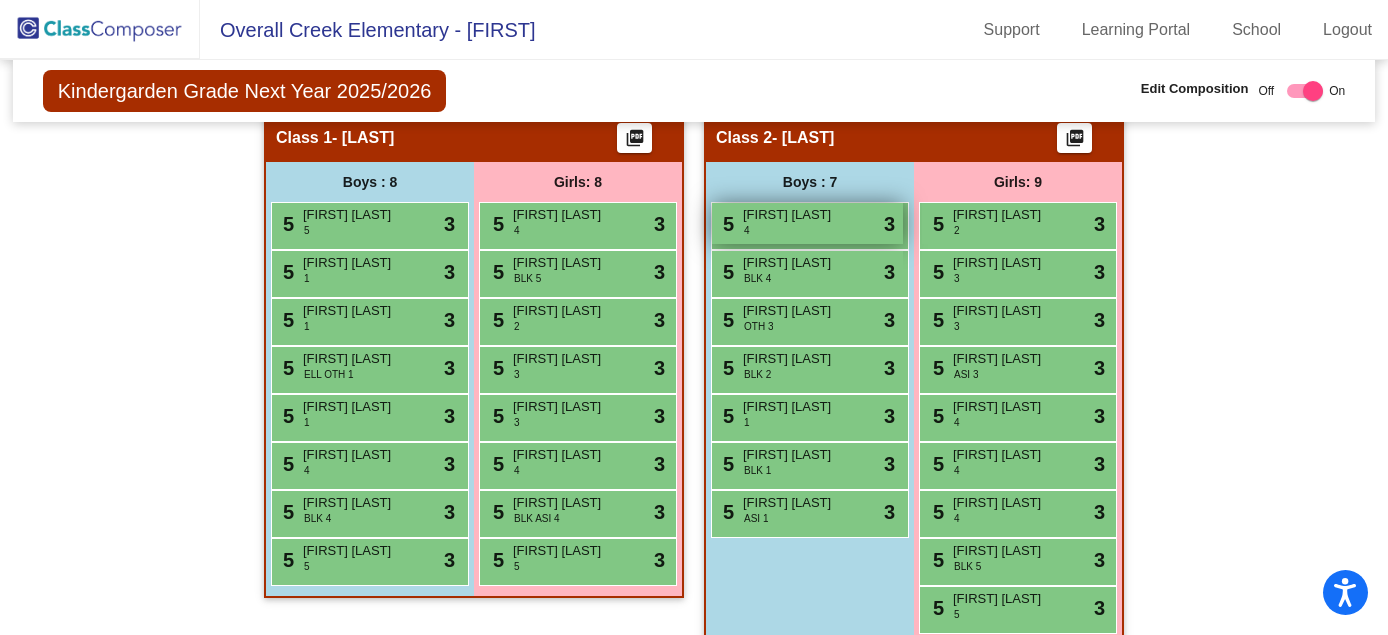 scroll, scrollTop: 532, scrollLeft: 0, axis: vertical 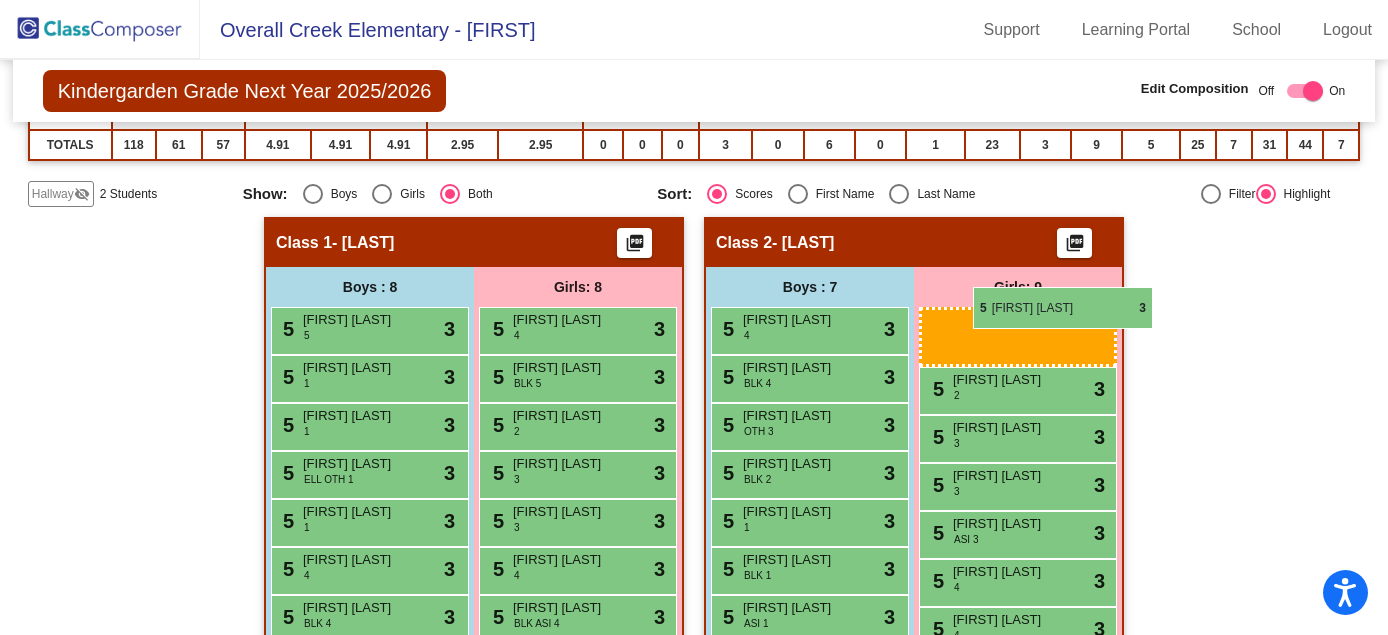 drag, startPoint x: 792, startPoint y: 400, endPoint x: 973, endPoint y: 286, distance: 213.90886 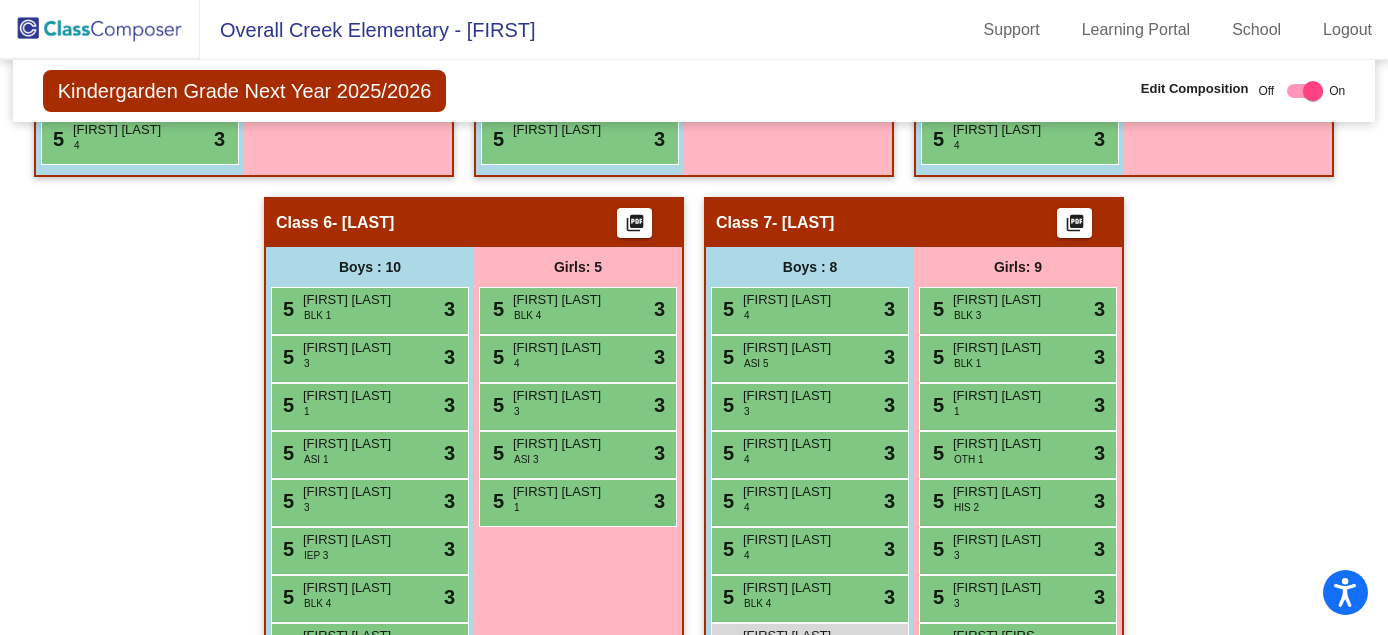 scroll, scrollTop: 1606, scrollLeft: 0, axis: vertical 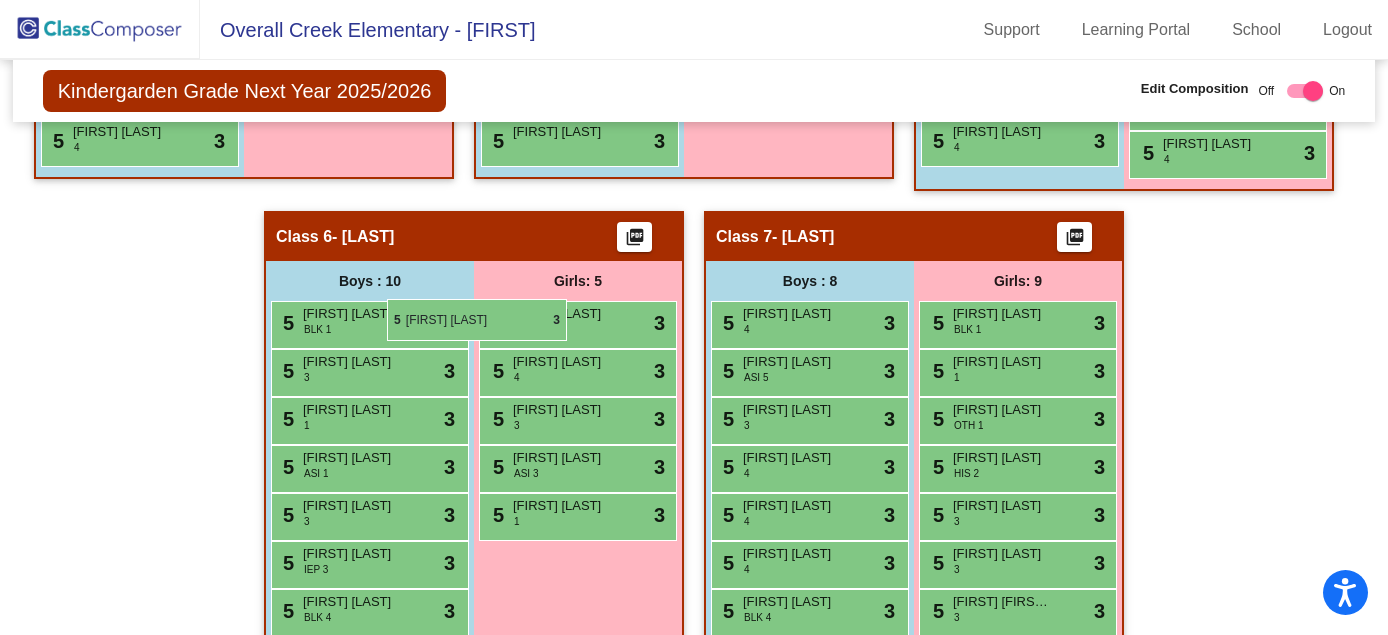 drag, startPoint x: 1202, startPoint y: 243, endPoint x: 387, endPoint y: 299, distance: 816.92163 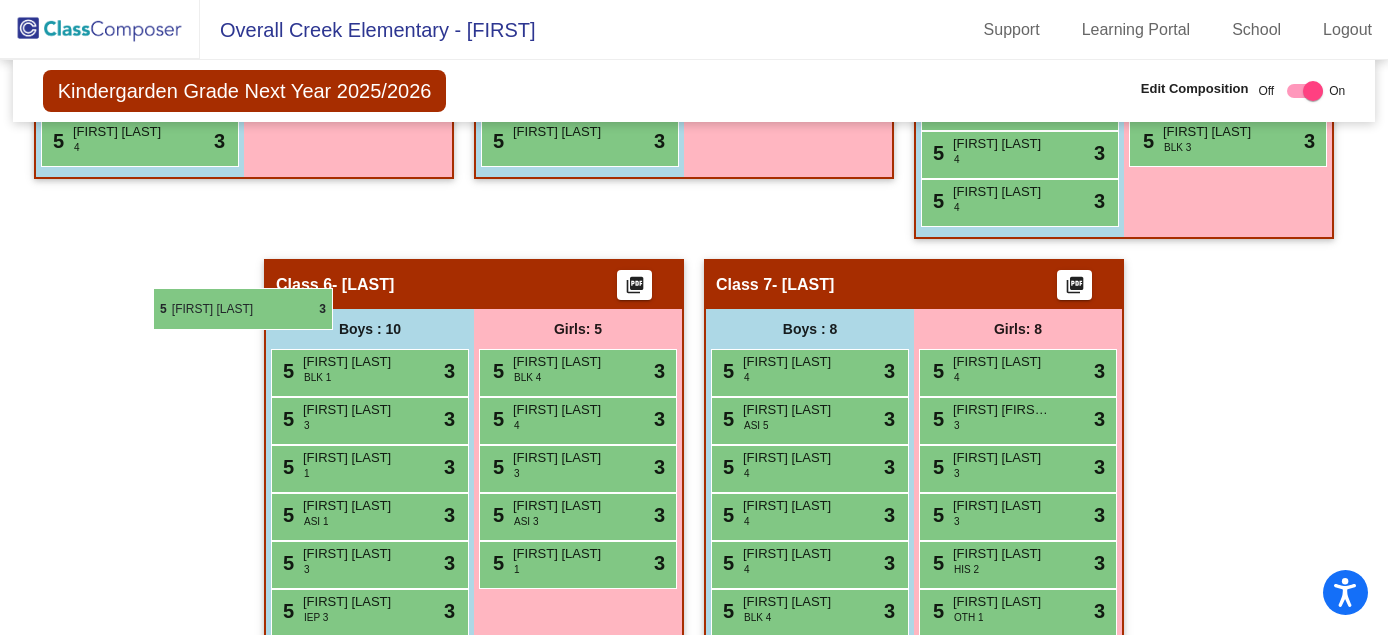 drag, startPoint x: 998, startPoint y: 345, endPoint x: 153, endPoint y: 288, distance: 846.9203 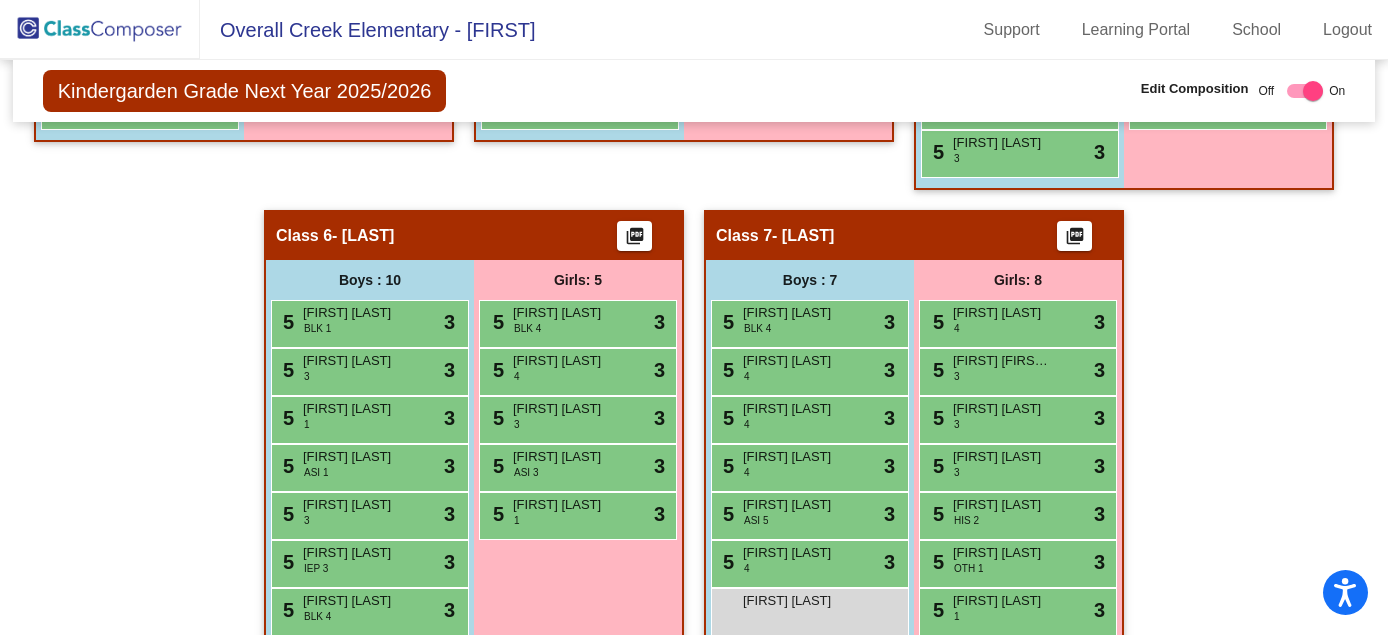 scroll, scrollTop: 1670, scrollLeft: 0, axis: vertical 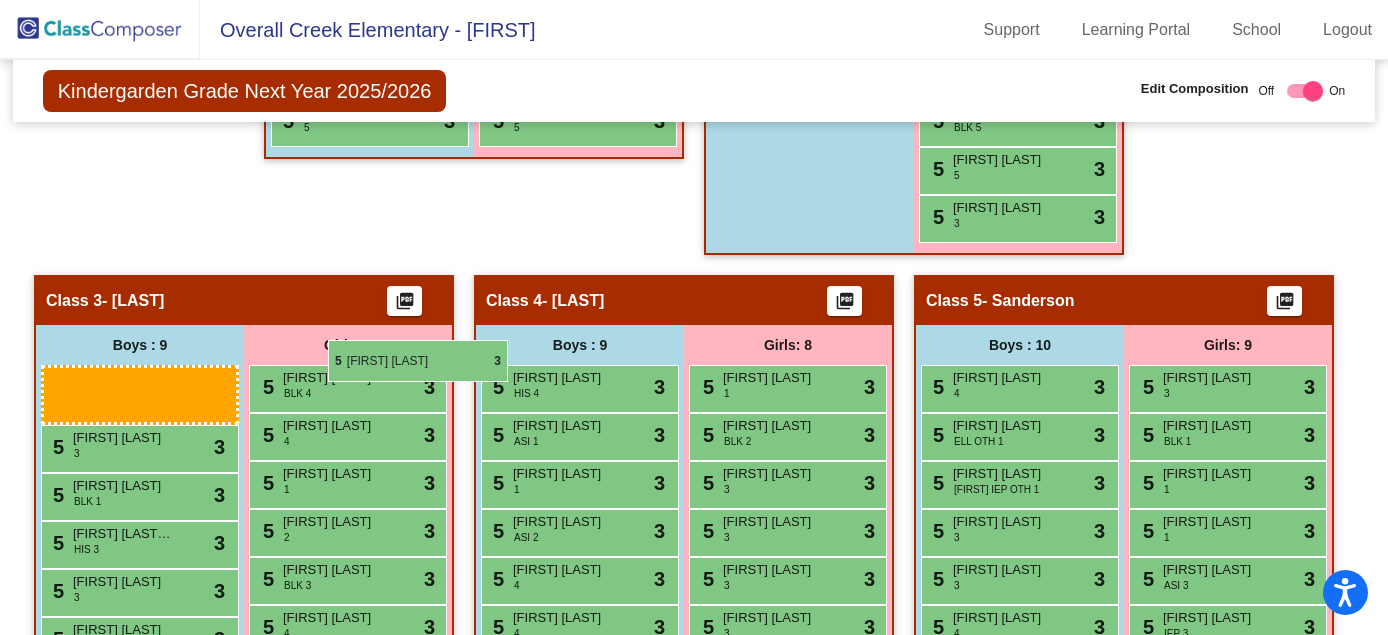 drag, startPoint x: 614, startPoint y: 237, endPoint x: 328, endPoint y: 340, distance: 303.9819 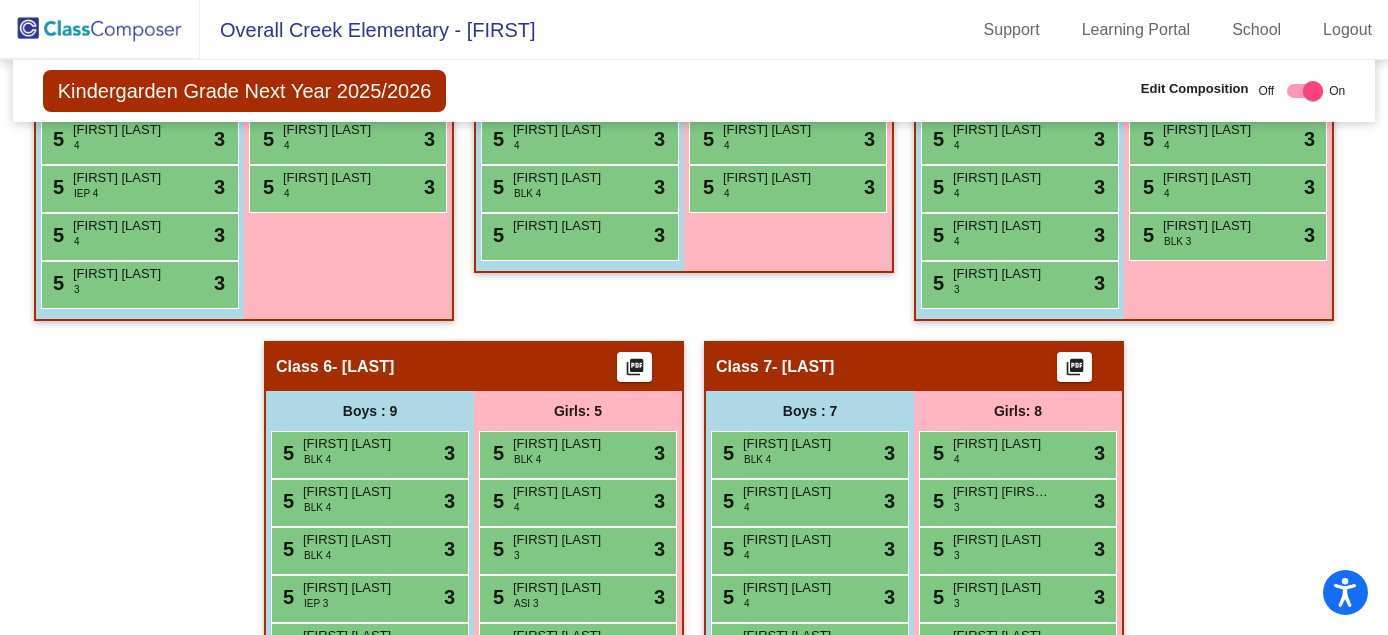 scroll, scrollTop: 1753, scrollLeft: 0, axis: vertical 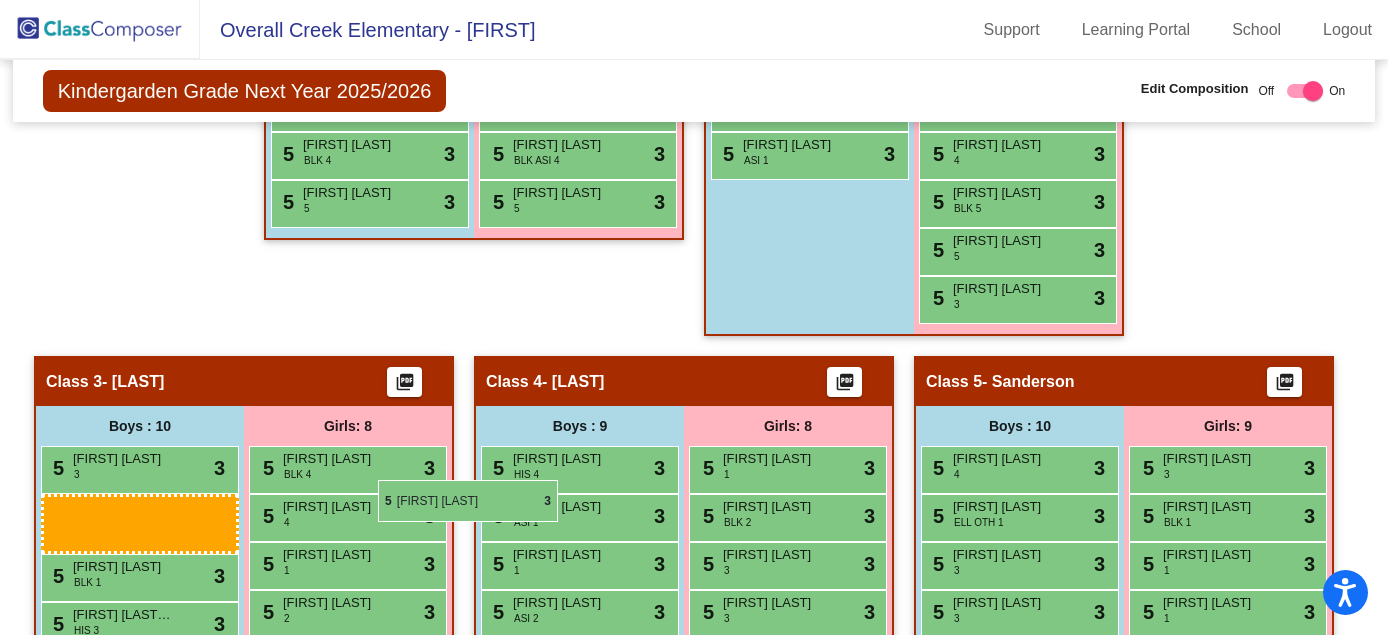 drag, startPoint x: 172, startPoint y: 243, endPoint x: 378, endPoint y: 479, distance: 313.26028 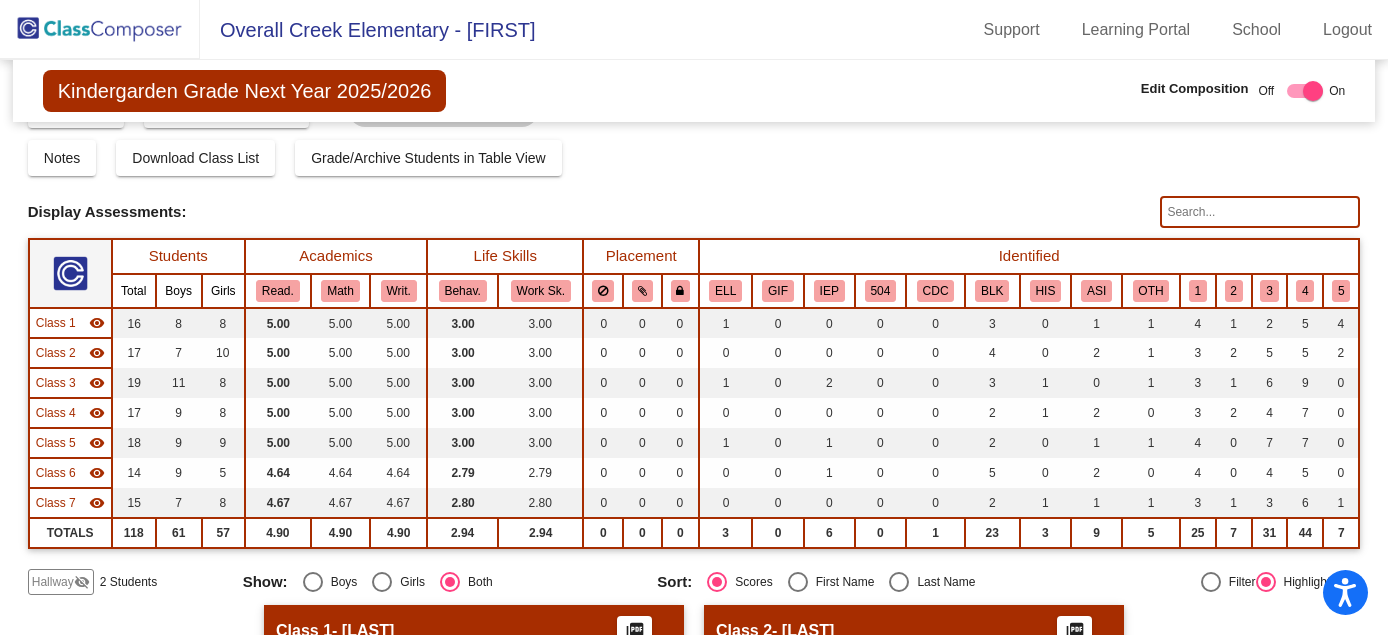 scroll, scrollTop: 60, scrollLeft: 0, axis: vertical 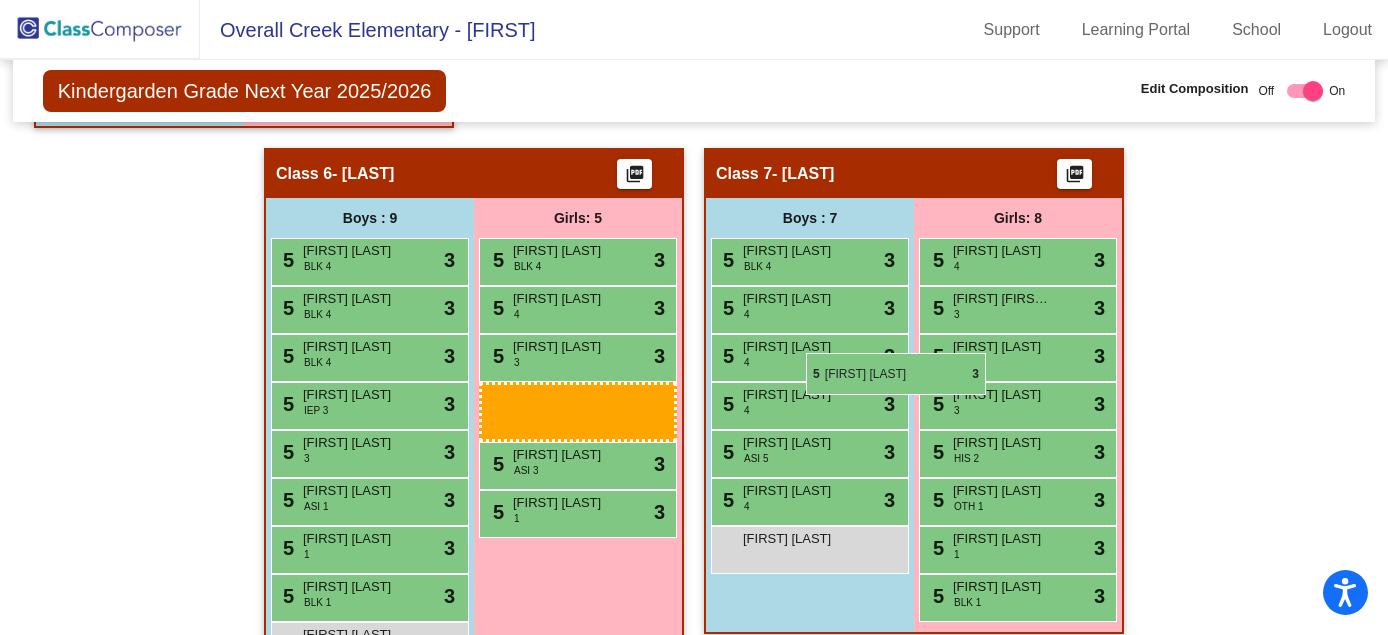 drag, startPoint x: 1038, startPoint y: 373, endPoint x: 806, endPoint y: 353, distance: 232.86047 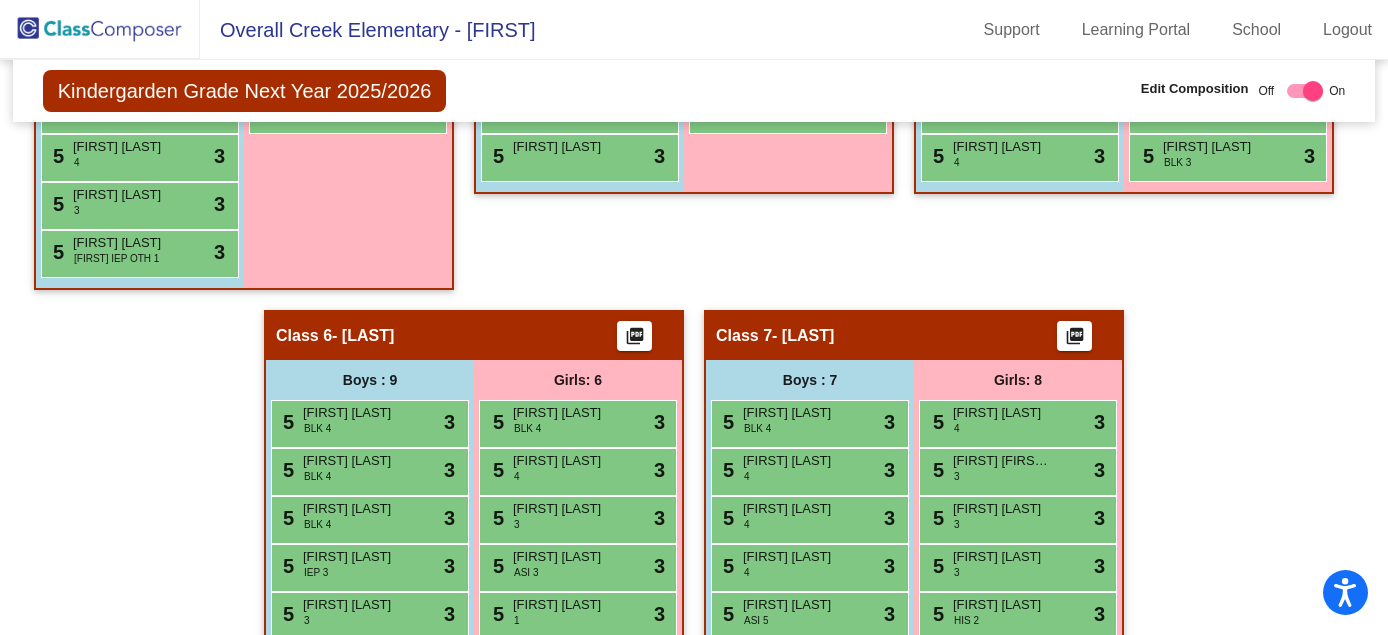 scroll, scrollTop: 1541, scrollLeft: 0, axis: vertical 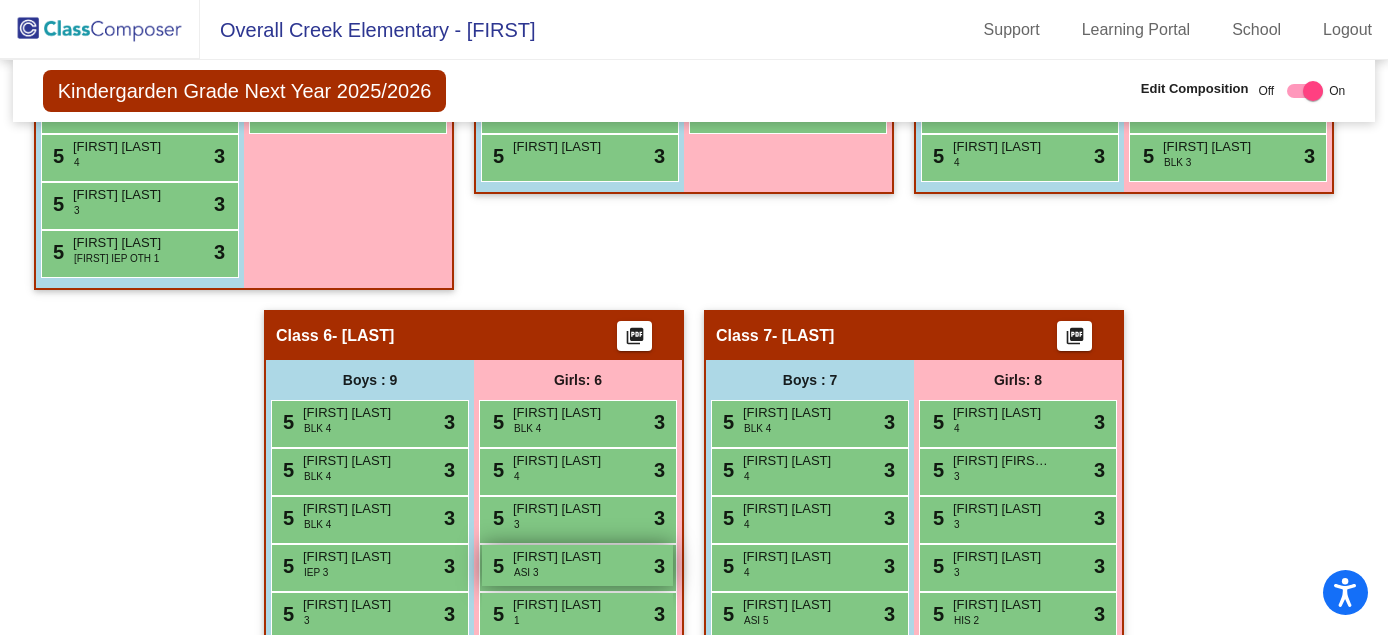 click on "5 ARYANNA SHETH ASI 3 lock do_not_disturb_alt 3" at bounding box center (577, 565) 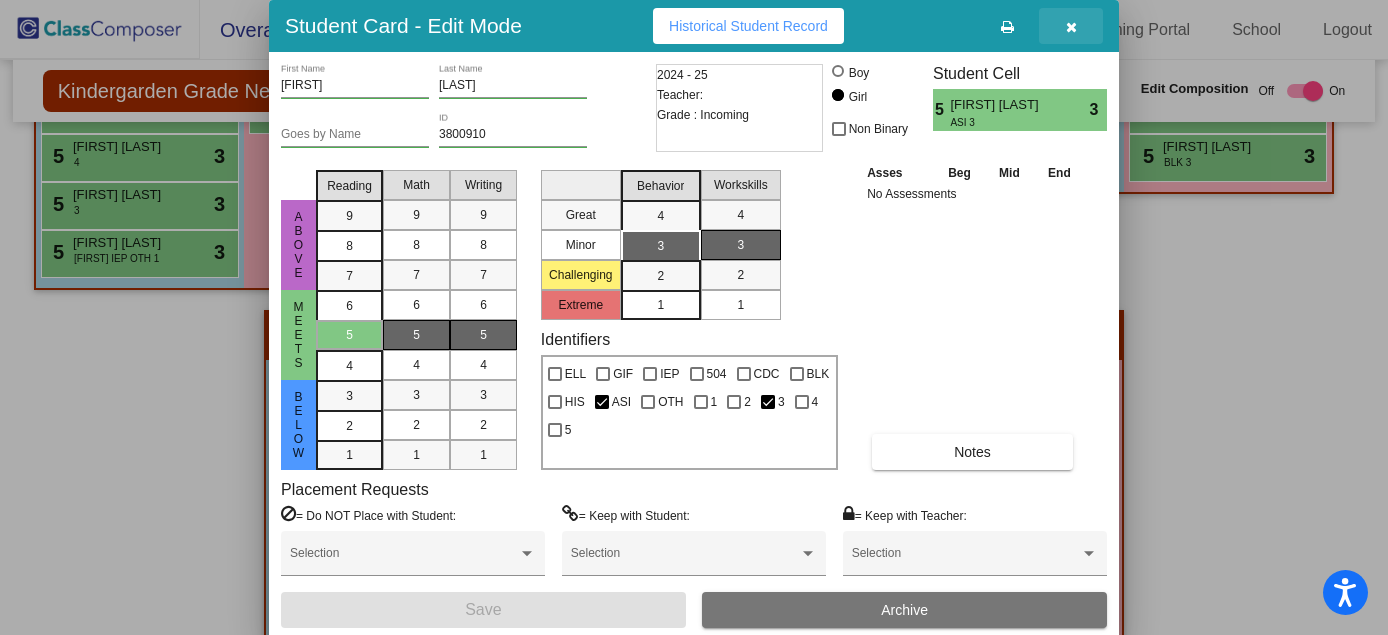 click at bounding box center [1071, 27] 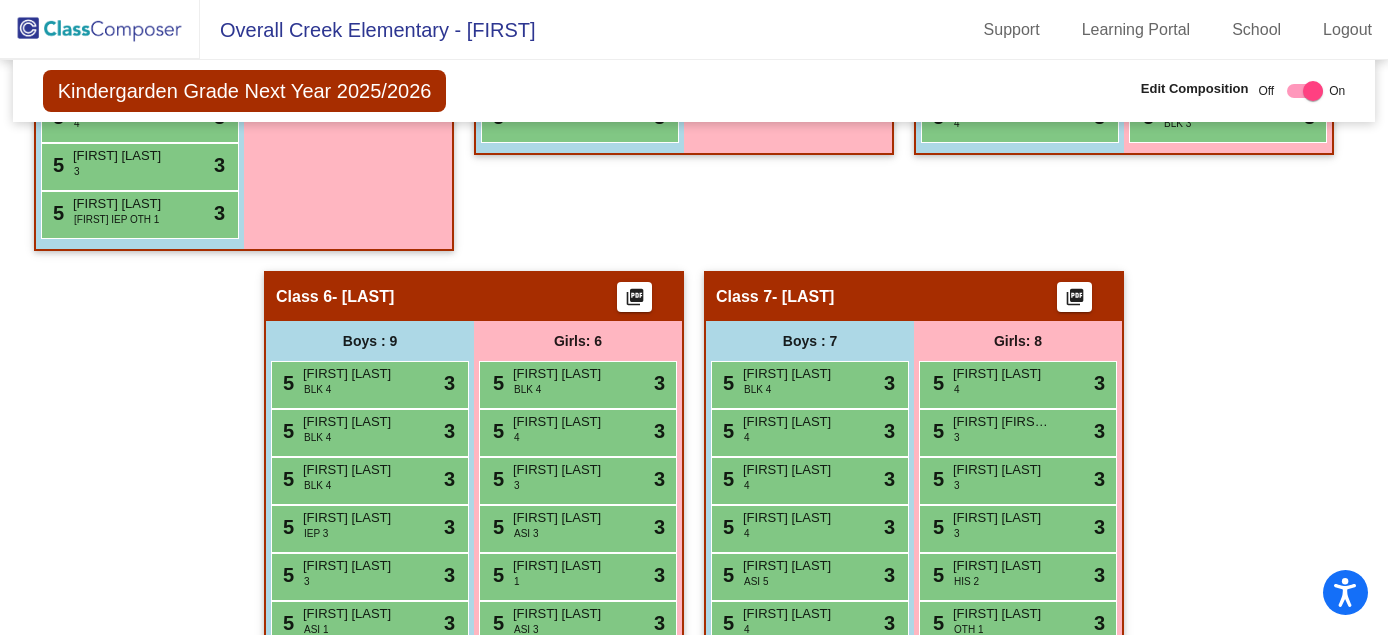 scroll, scrollTop: 1586, scrollLeft: 0, axis: vertical 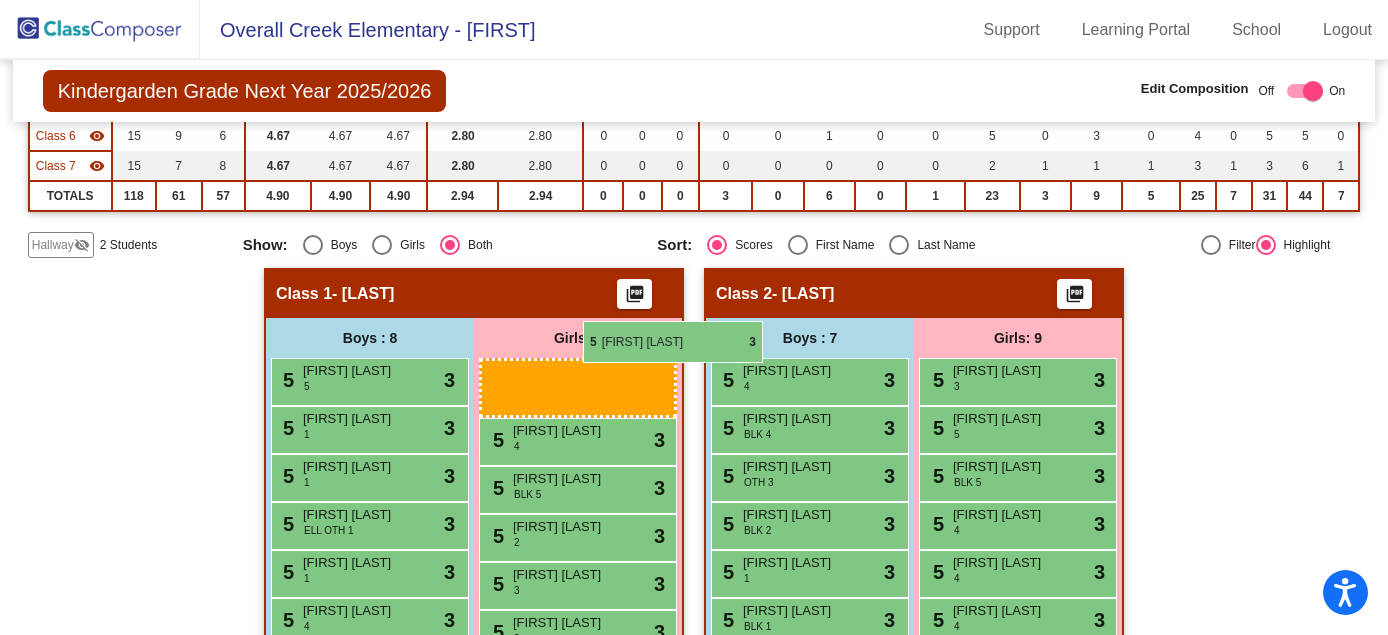 drag, startPoint x: 801, startPoint y: 454, endPoint x: 580, endPoint y: 321, distance: 257.9341 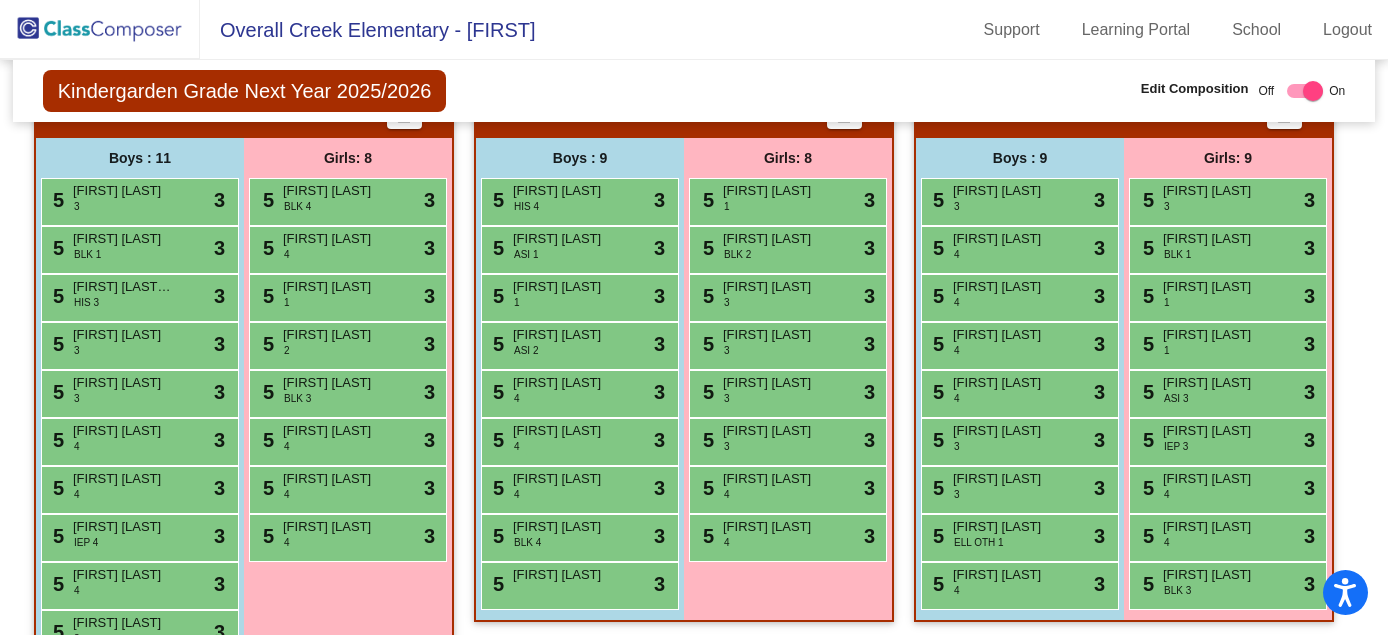 scroll, scrollTop: 1117, scrollLeft: 0, axis: vertical 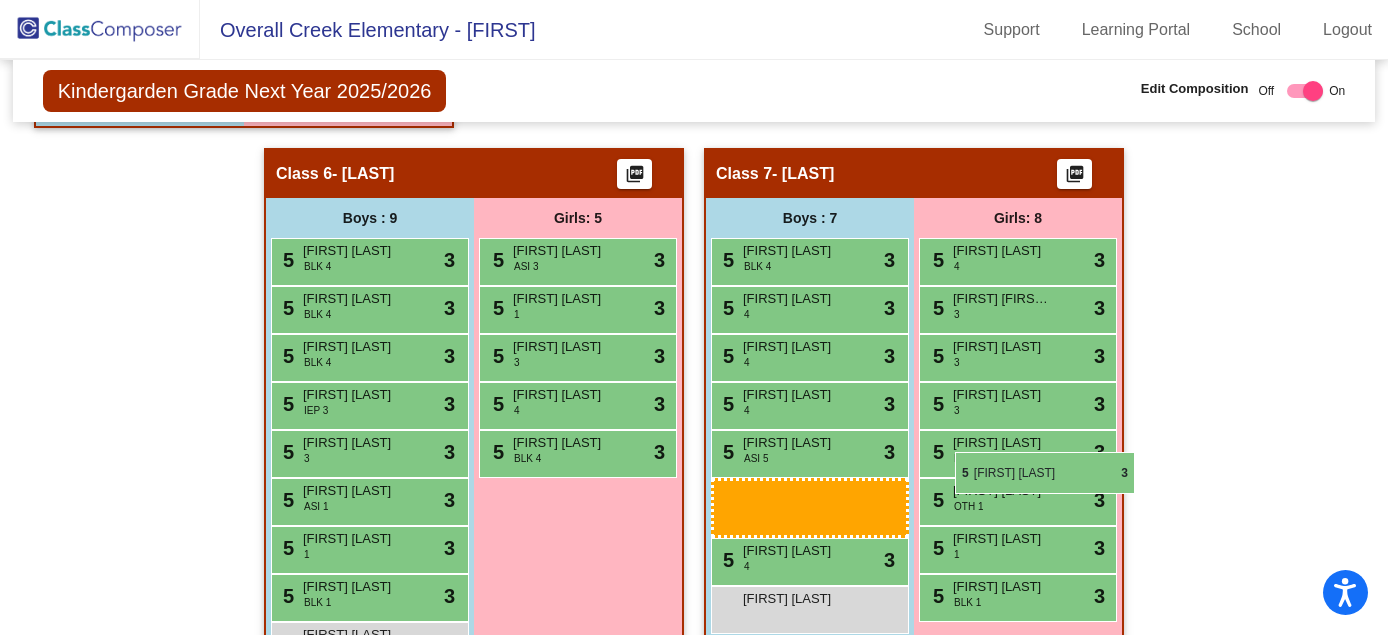 drag, startPoint x: 388, startPoint y: 427, endPoint x: 955, endPoint y: 451, distance: 567.5077 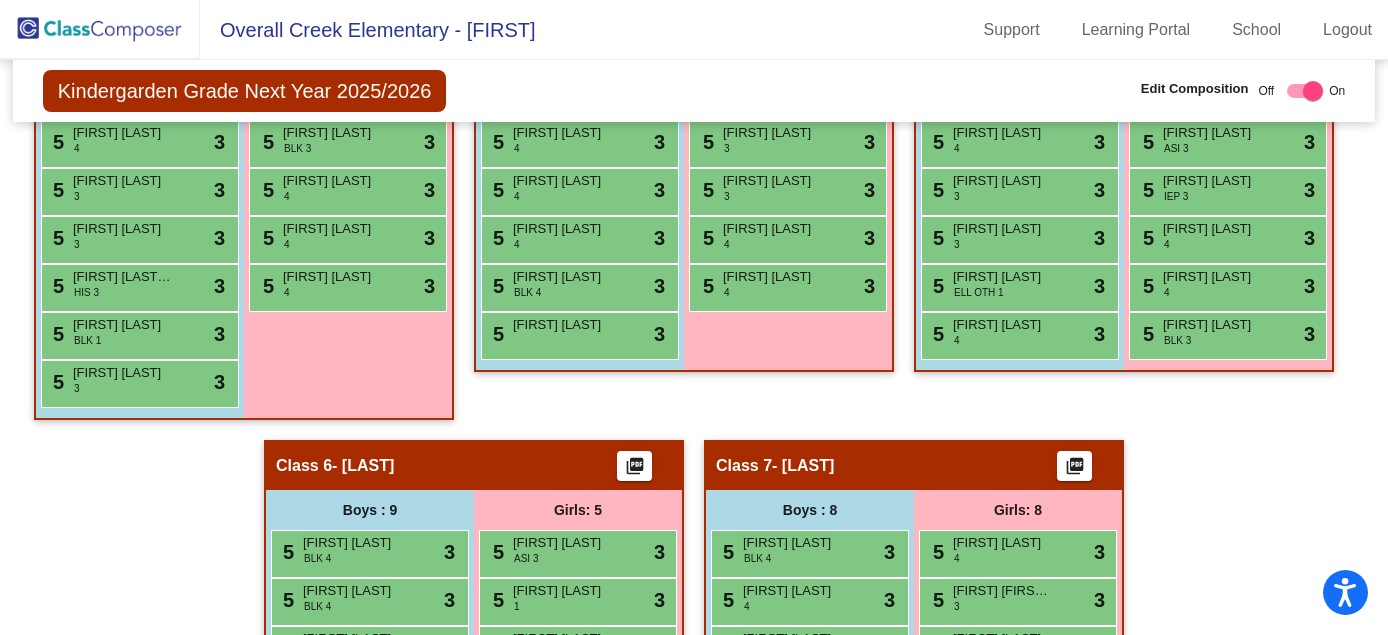 scroll, scrollTop: 1128, scrollLeft: 0, axis: vertical 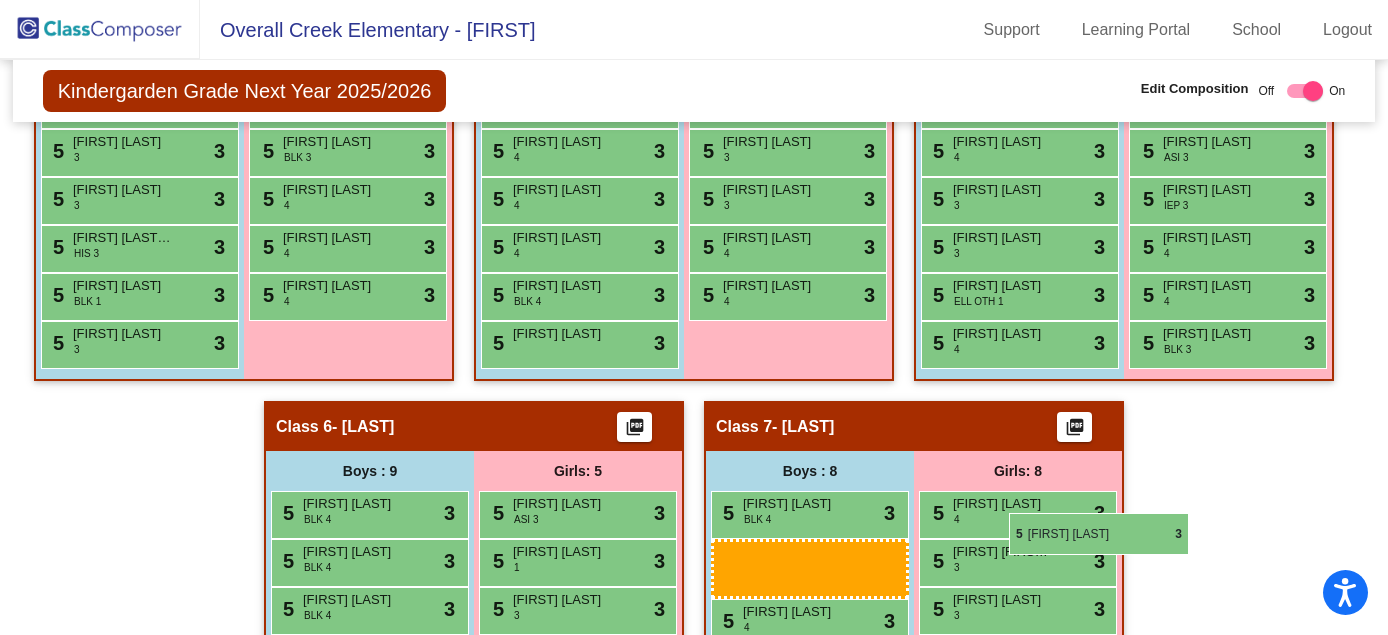 drag, startPoint x: 395, startPoint y: 319, endPoint x: 1009, endPoint y: 513, distance: 643.91925 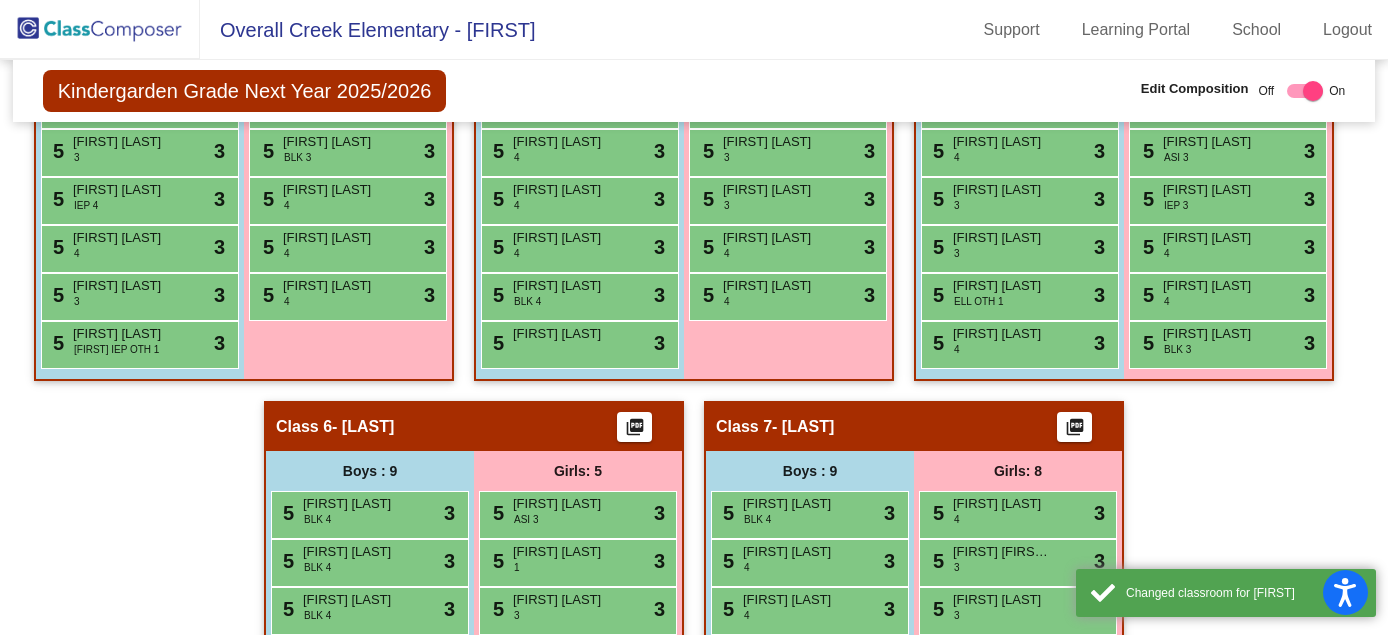 click on "Hallway   - Hallway Class  picture_as_pdf  Add Student  First Name Last Name Student Id  (Recommended)   Boy   Girl   Non Binary Add Close  Boys : 1  1 ANTHONY ALLEN IEP CDC BLK lock do_not_disturb_alt 1 Girls: 1 5 NYOMI PETERSON IEP BLK 1 lock do_not_disturb_alt 3 Class 1   - Gannon  picture_as_pdf  Add Student  First Name Last Name Student Id  (Recommended)   Boy   Girl   Non Binary Add Close  Boys : 8  5 SIMON ROUSH 5 lock do_not_disturb_alt 3 5 CRISTIANO AIAD 1 lock do_not_disturb_alt 3 5 THADDEUS BOULANGER 1 lock do_not_disturb_alt 3 5 JUSTIN GIRGIS ELL OTH 1 lock do_not_disturb_alt 3 5 BAYLOR KIMBROUGH 1 lock do_not_disturb_alt 3 5 GREYSON DENNIS 4 lock do_not_disturb_alt 3 5 SAVION EDMONDSON BLK 4 lock do_not_disturb_alt 3 5 GREYSON RALPH 5 lock do_not_disturb_alt 3 Girls: 9 5 CLAIRE LOVETT 4 lock do_not_disturb_alt 3 5 CREE JACKSON BLK 5 lock do_not_disturb_alt 3 5 WILLOW MORAN 2 lock do_not_disturb_alt 3 5 EVERLEIGH MYERS 3 lock do_not_disturb_alt 3 5 CALI HOOPER 3 lock do_not_disturb_alt 3 5 4" 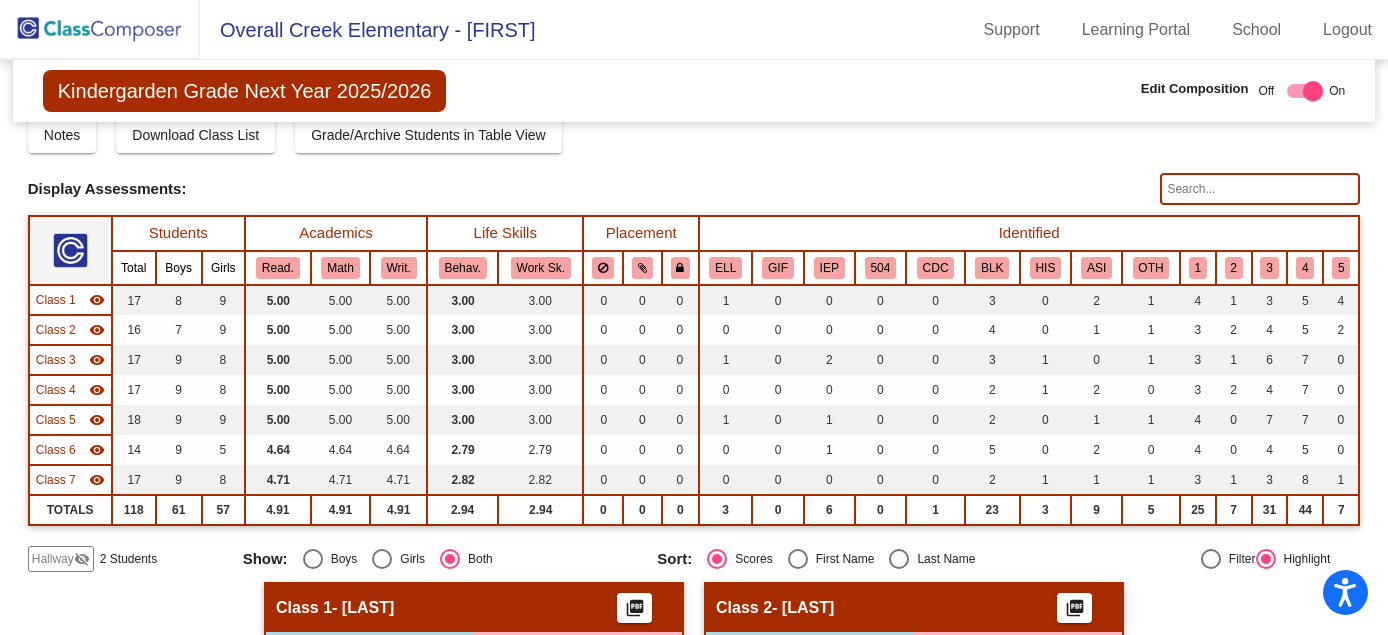 scroll, scrollTop: 65, scrollLeft: 0, axis: vertical 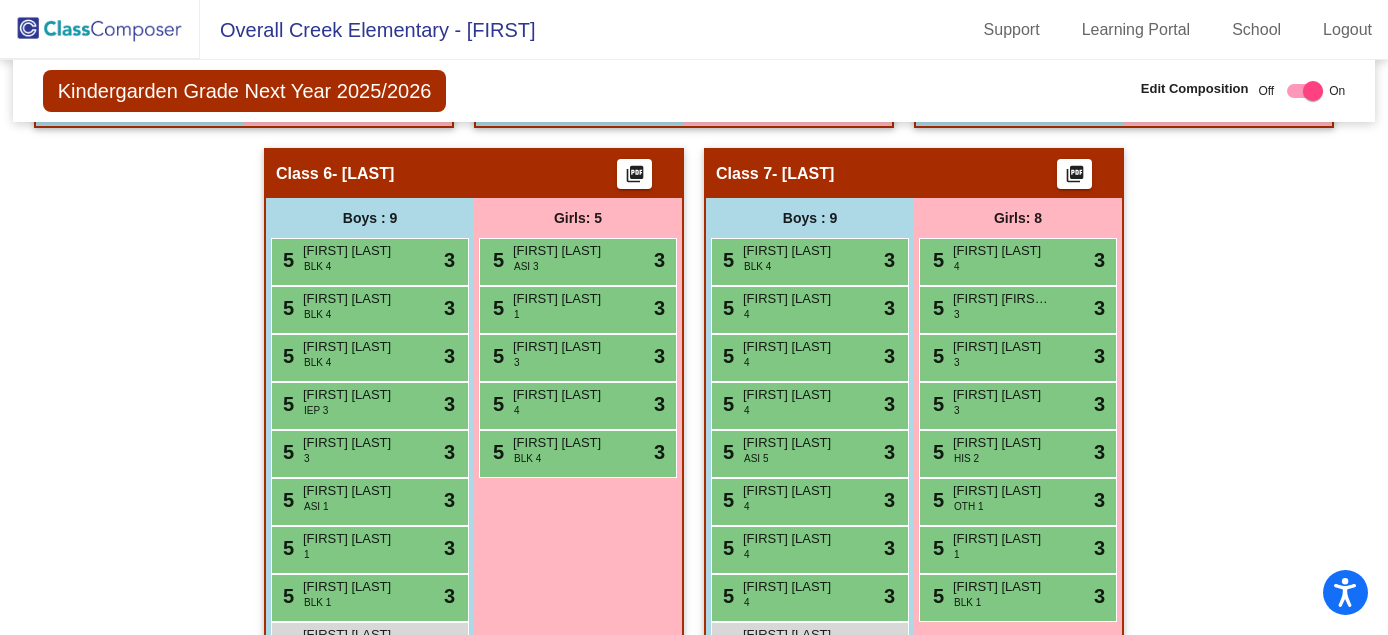 click on "Class 7   - Minatra  picture_as_pdf  Add Student  First Name Last Name Student Id  (Recommended)   Boy   Girl   Non Binary Add Close  Boys : 9  5 ROB NIX BLK 4 lock do_not_disturb_alt 3 5 ELIJAH THOMPSON 4 lock do_not_disturb_alt 3 5 ALEXANDER BORDENET 4 lock do_not_disturb_alt 3 5 CASH ROBINSON 4 lock do_not_disturb_alt 3 5 LANDON GUY ASI 5 lock do_not_disturb_alt 3 5 WADE CLARK 4 lock do_not_disturb_alt 3 5 HENRY HOLDENER 4 lock do_not_disturb_alt 3 5 TRENT BURRIS 4 lock do_not_disturb_alt 3 Jaquez Jackson lock do_not_disturb_alt Girls: 8 5 VIVIAN STYKE 4 lock do_not_disturb_alt 3 5 ANA SOFIA GIL RODRIGUEZ 3 lock do_not_disturb_alt 3 5 CHARLOTTE JONES 3 lock do_not_disturb_alt 3 5 LILLIAN KENT 3 lock do_not_disturb_alt 3 5 HANNAH GARCIA HIS 2 lock do_not_disturb_alt 3 5 ELEENA FAWZY OTH 1 lock do_not_disturb_alt 3 5 NOLA VENCHUS 1 lock do_not_disturb_alt 3 5 SKYLAR WEDDINGTON BLK 1 lock do_not_disturb_alt 3" 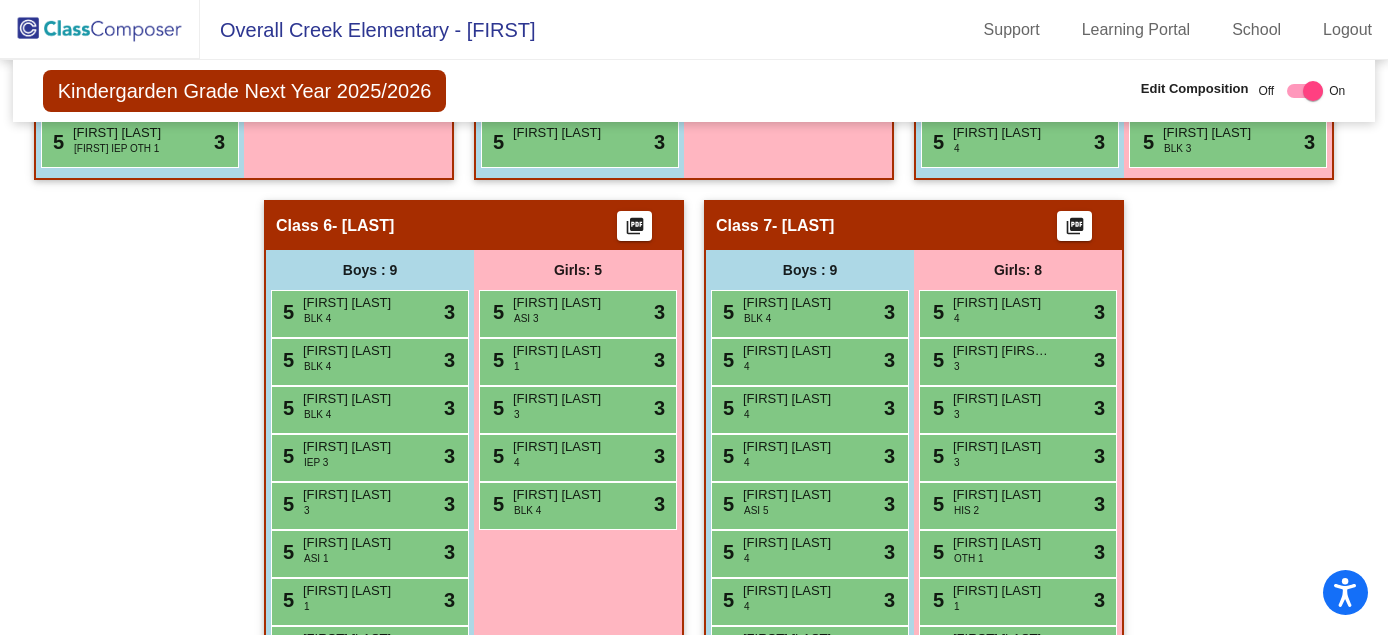 scroll, scrollTop: 1544, scrollLeft: 0, axis: vertical 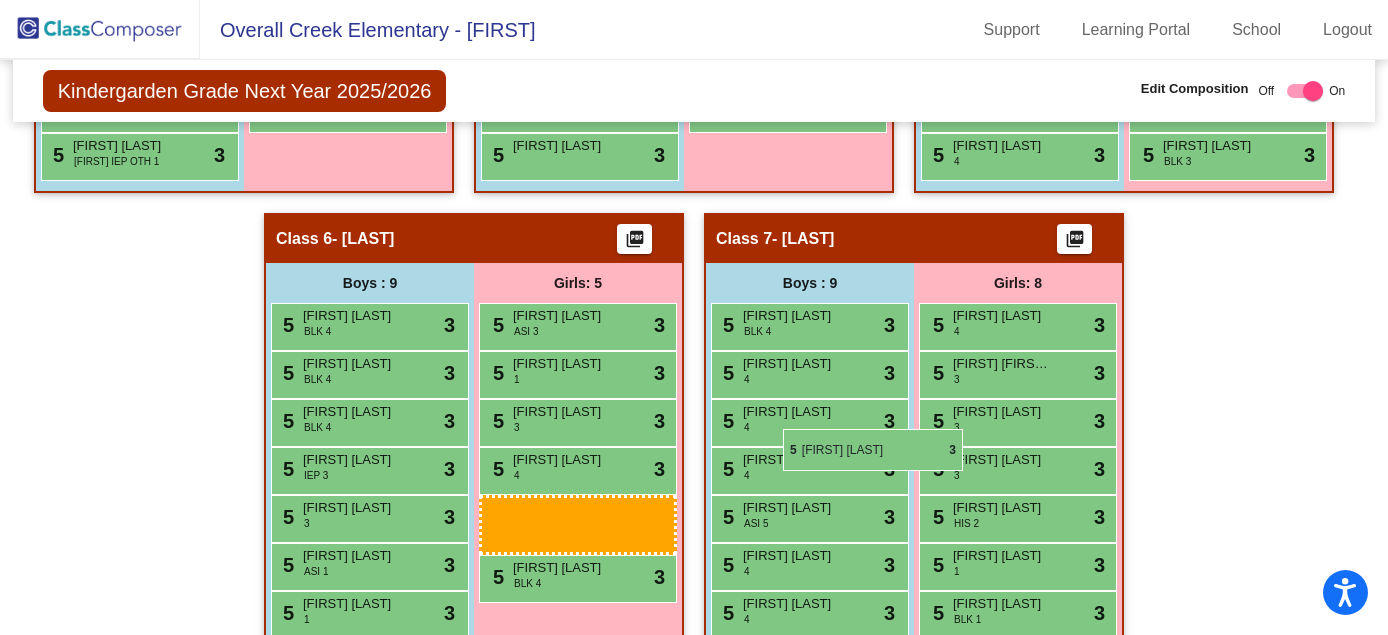 drag, startPoint x: 1216, startPoint y: 504, endPoint x: 783, endPoint y: 429, distance: 439.4474 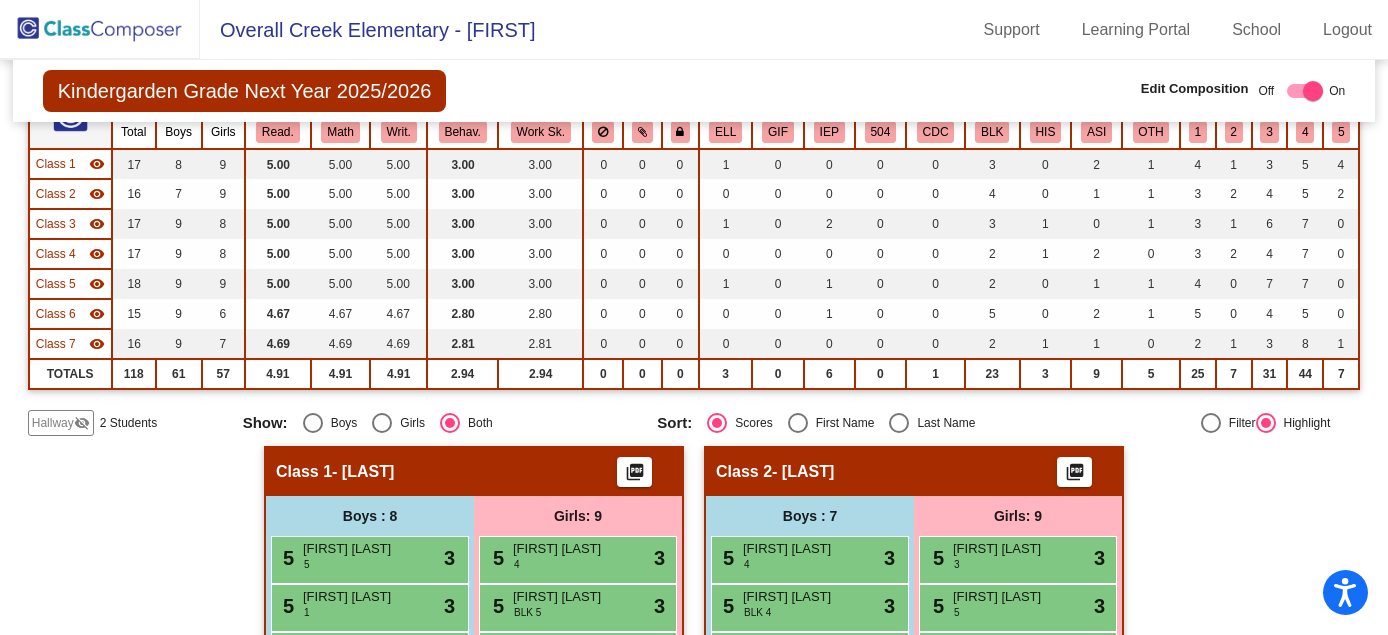 scroll, scrollTop: 162, scrollLeft: 0, axis: vertical 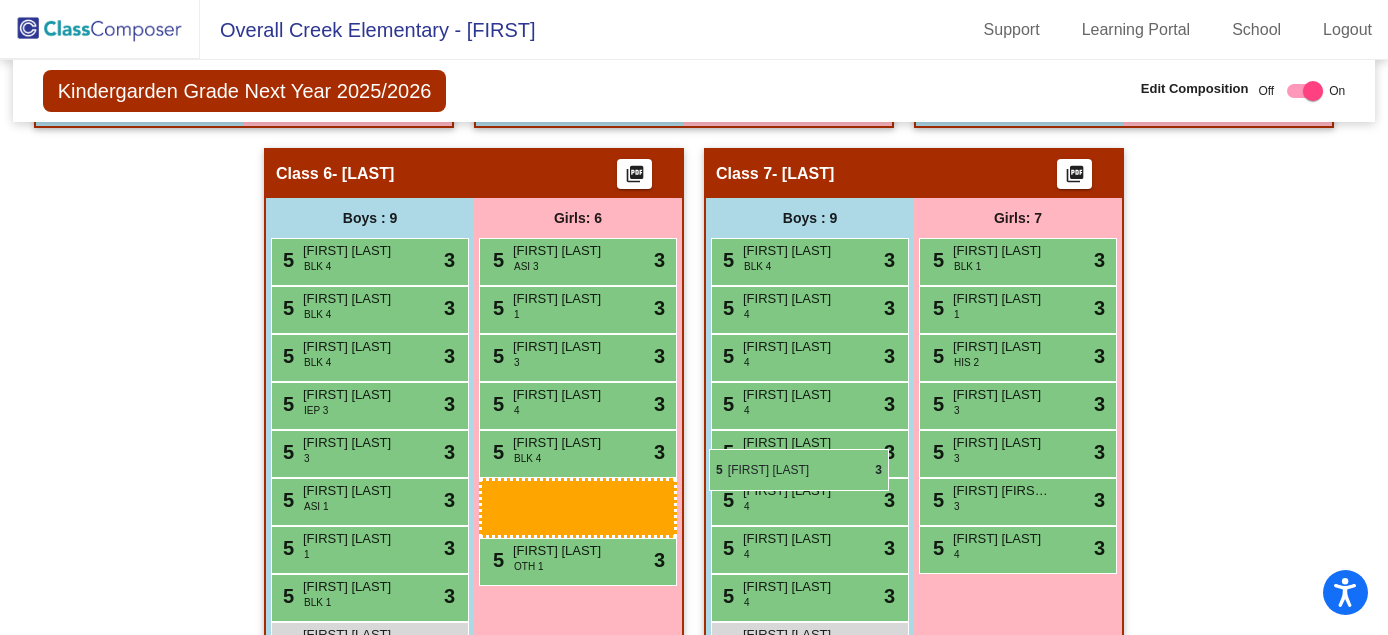 drag, startPoint x: 380, startPoint y: 476, endPoint x: 709, endPoint y: 449, distance: 330.10605 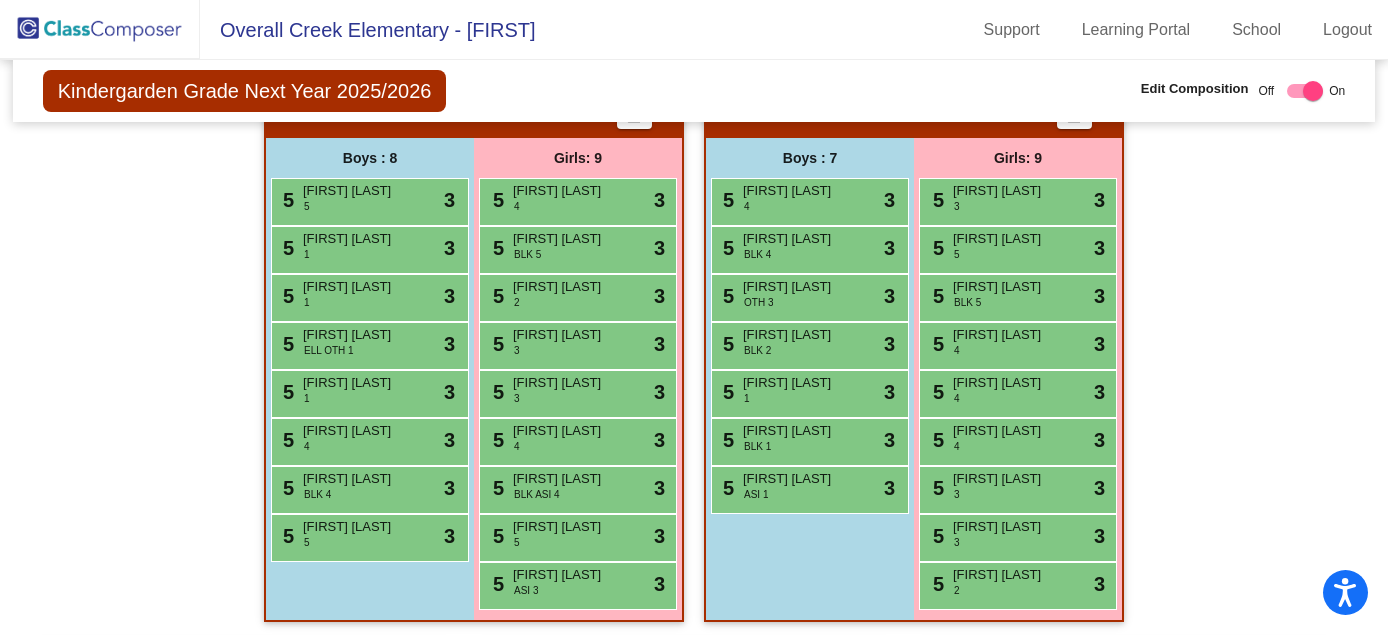 scroll, scrollTop: 538, scrollLeft: 0, axis: vertical 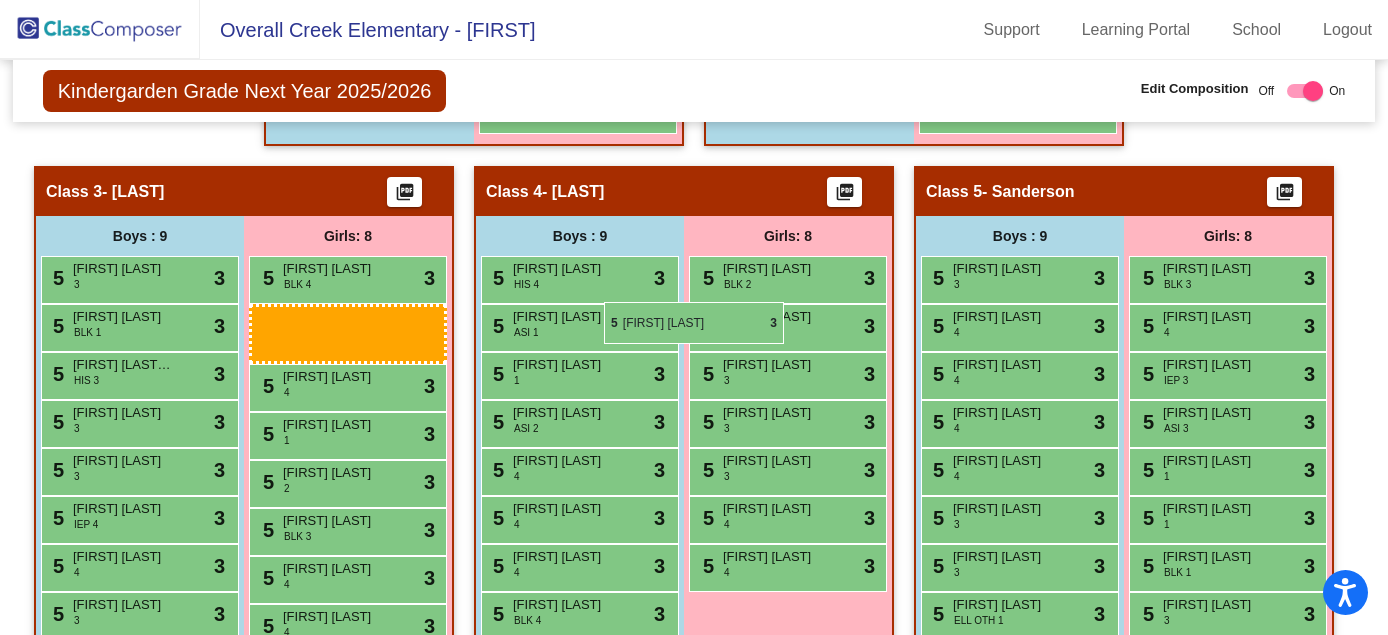 drag, startPoint x: 1005, startPoint y: 216, endPoint x: 604, endPoint y: 302, distance: 410.1183 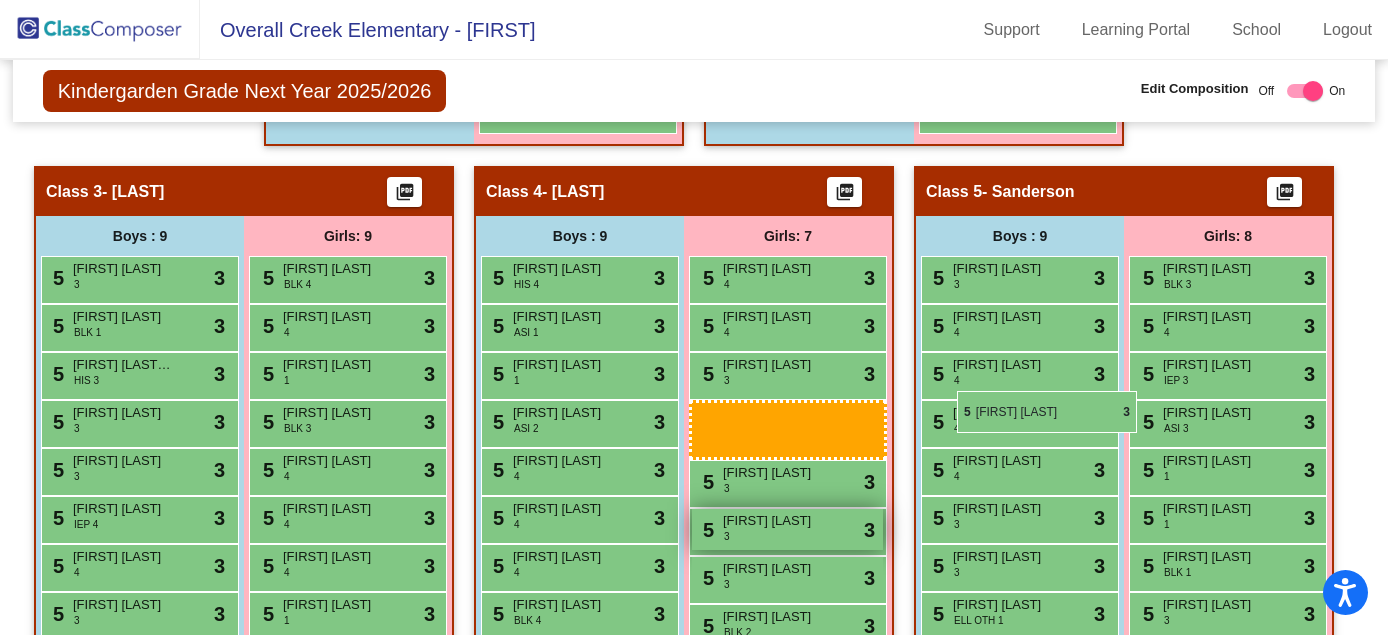 drag, startPoint x: 586, startPoint y: 369, endPoint x: 976, endPoint y: 404, distance: 391.56735 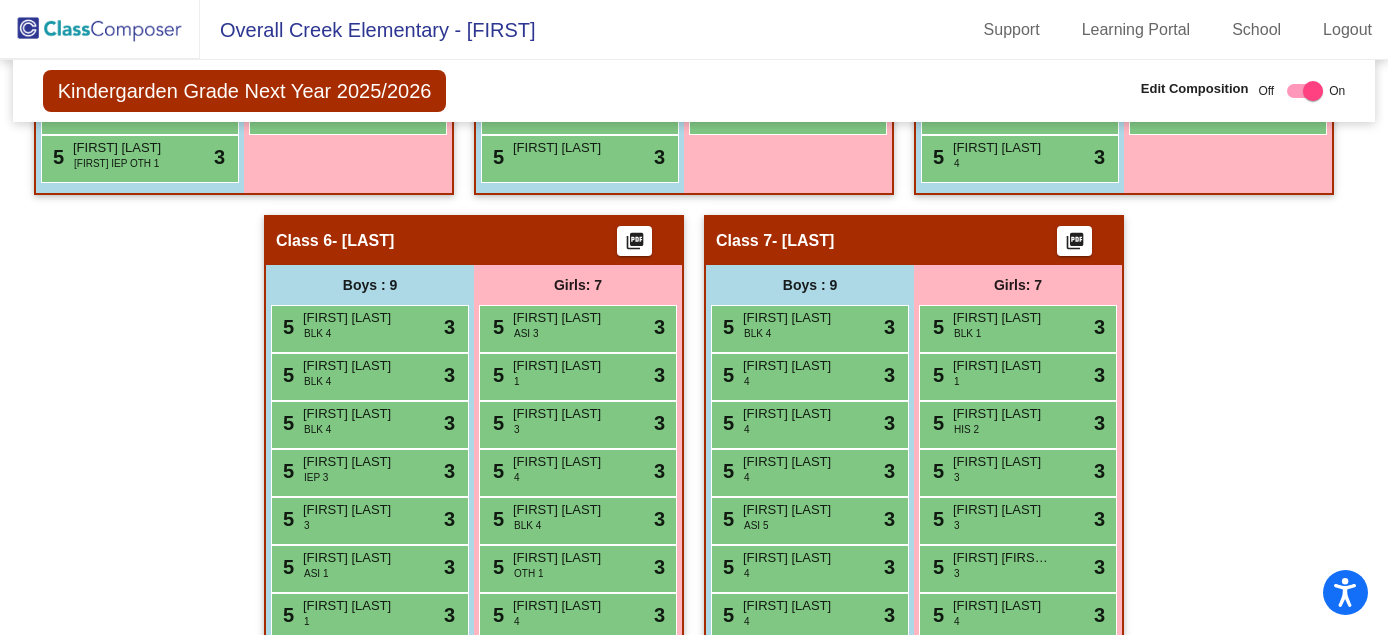 scroll, scrollTop: 1609, scrollLeft: 0, axis: vertical 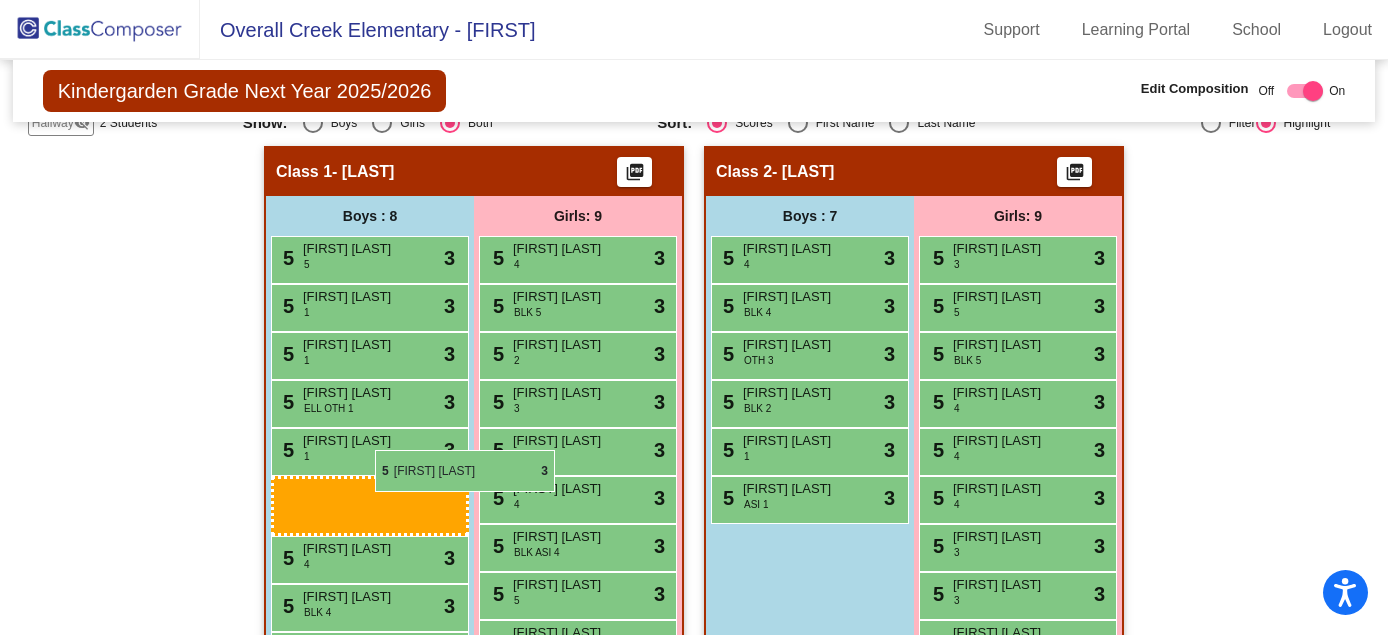 drag, startPoint x: 784, startPoint y: 451, endPoint x: 359, endPoint y: 449, distance: 425.0047 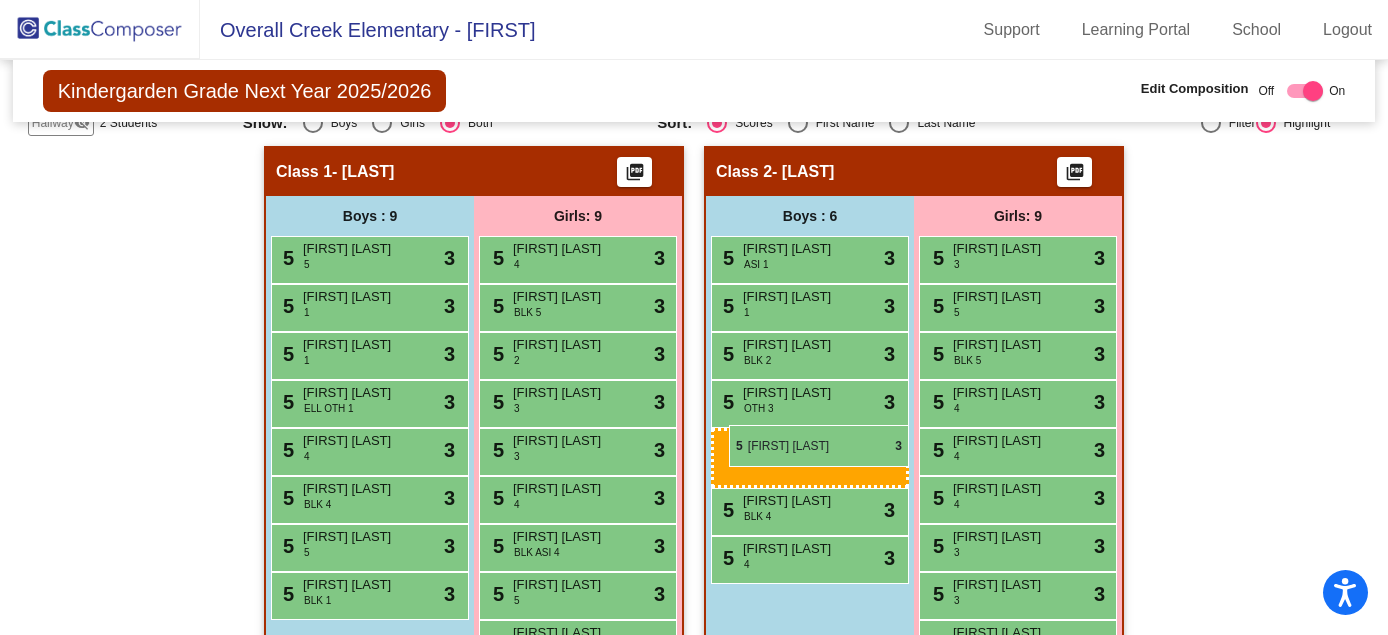 drag, startPoint x: 352, startPoint y: 405, endPoint x: 730, endPoint y: 425, distance: 378.52872 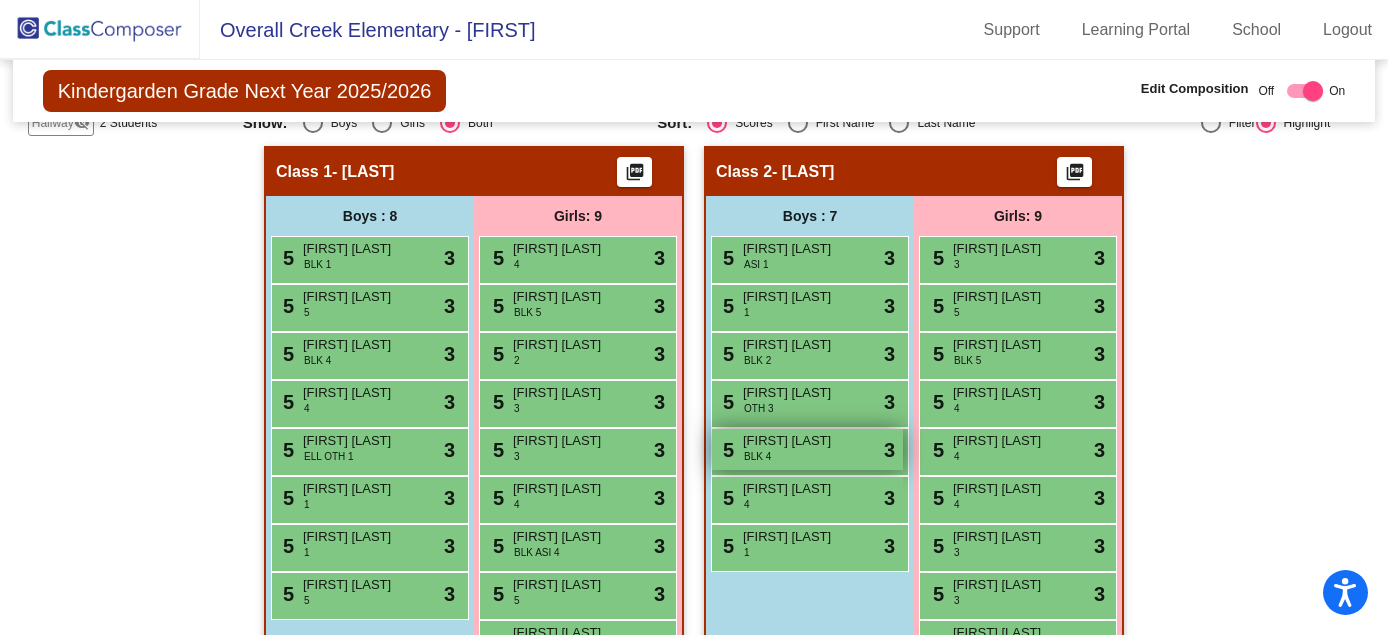 click on "5 COOPER GREER BLK 4 lock do_not_disturb_alt 3" at bounding box center [807, 449] 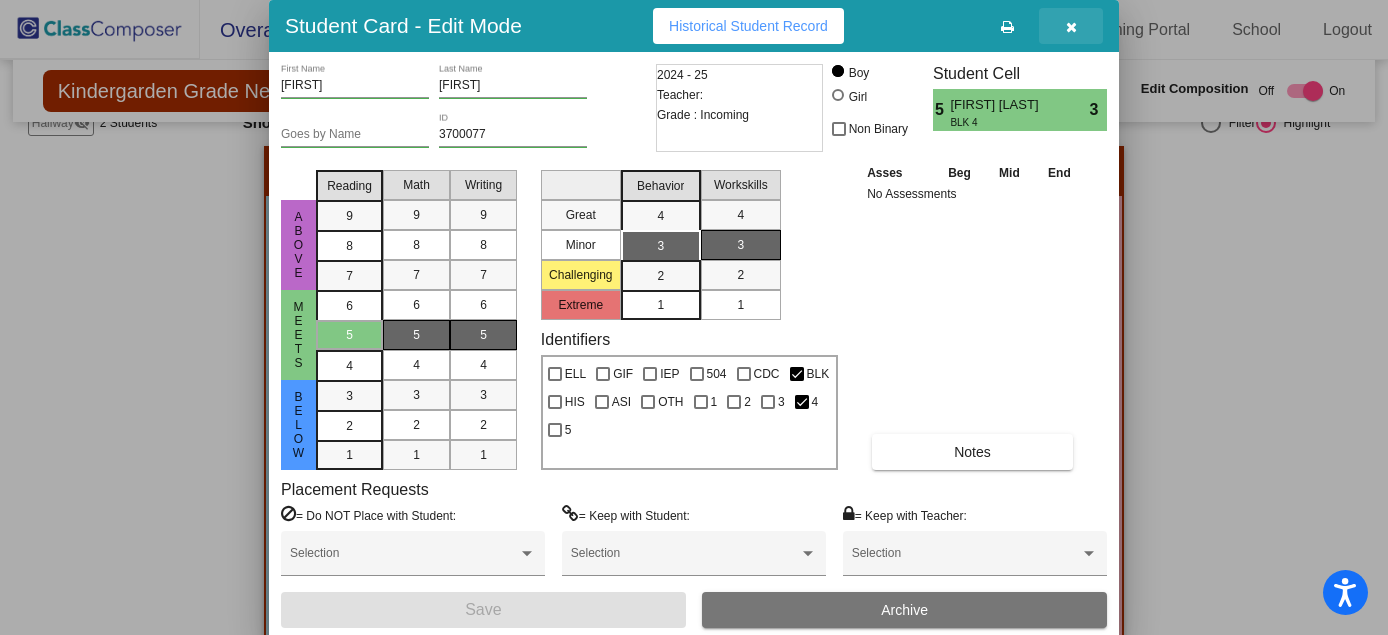 click at bounding box center [1071, 26] 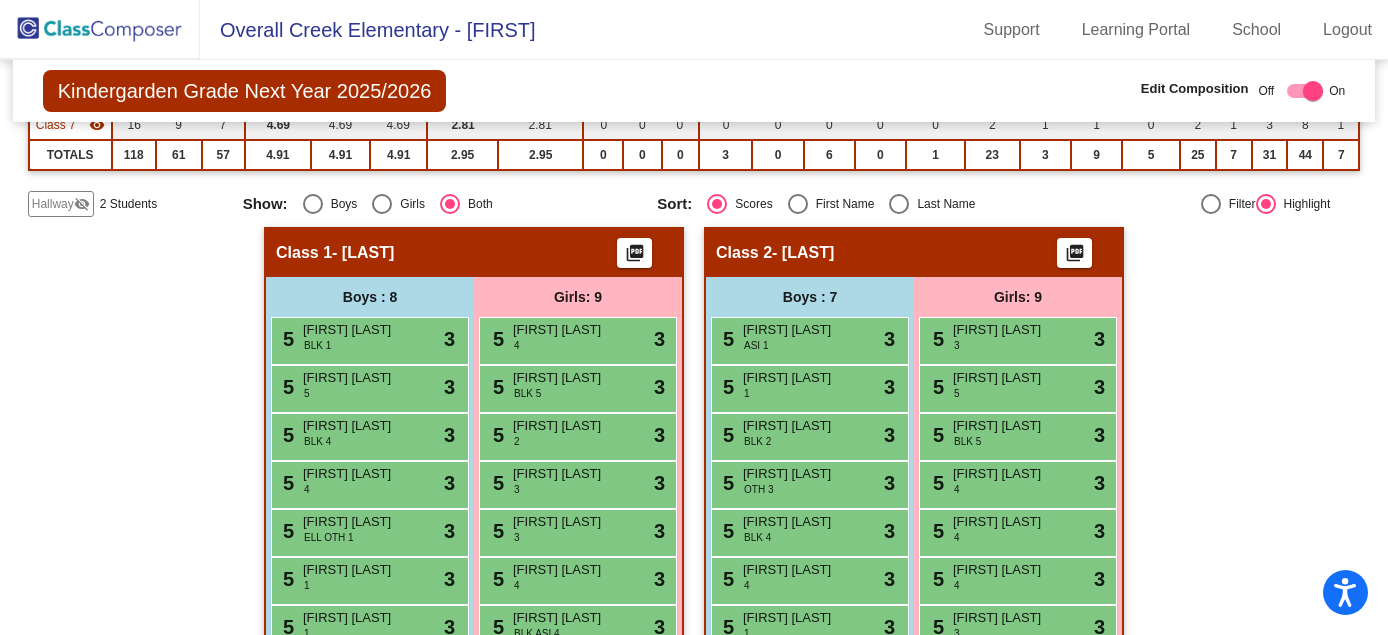 scroll, scrollTop: 448, scrollLeft: 0, axis: vertical 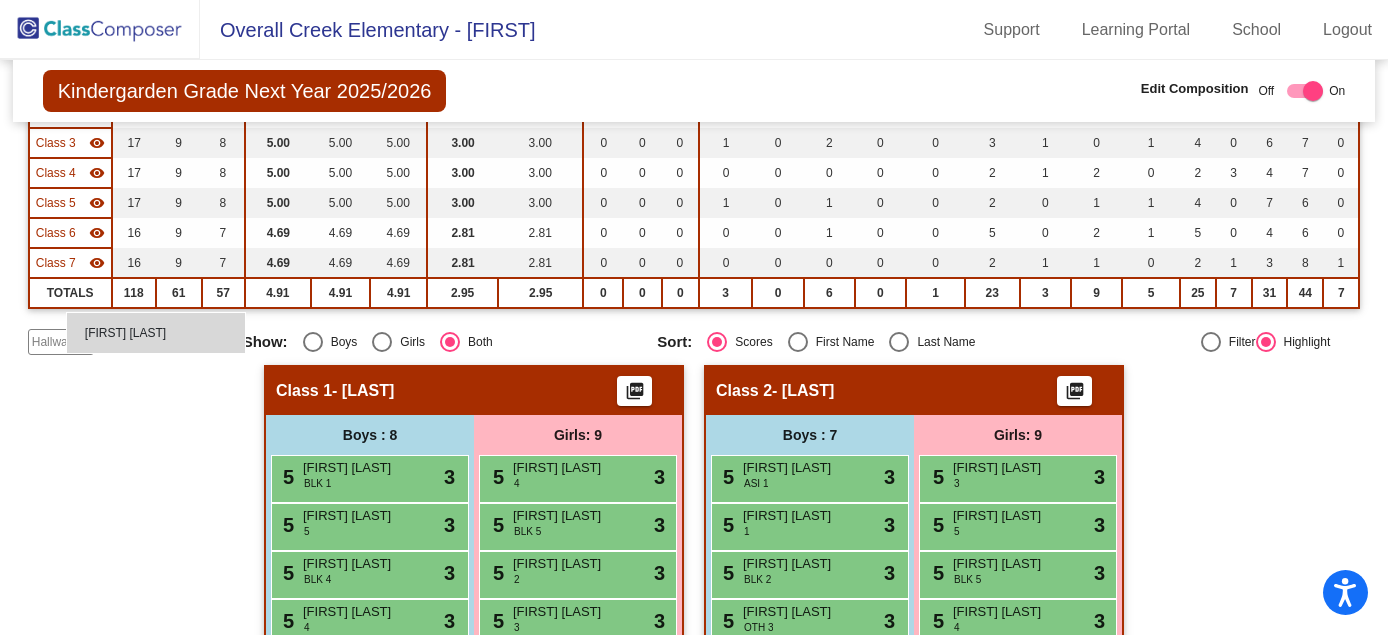 drag, startPoint x: 644, startPoint y: 581, endPoint x: 66, endPoint y: 312, distance: 637.5304 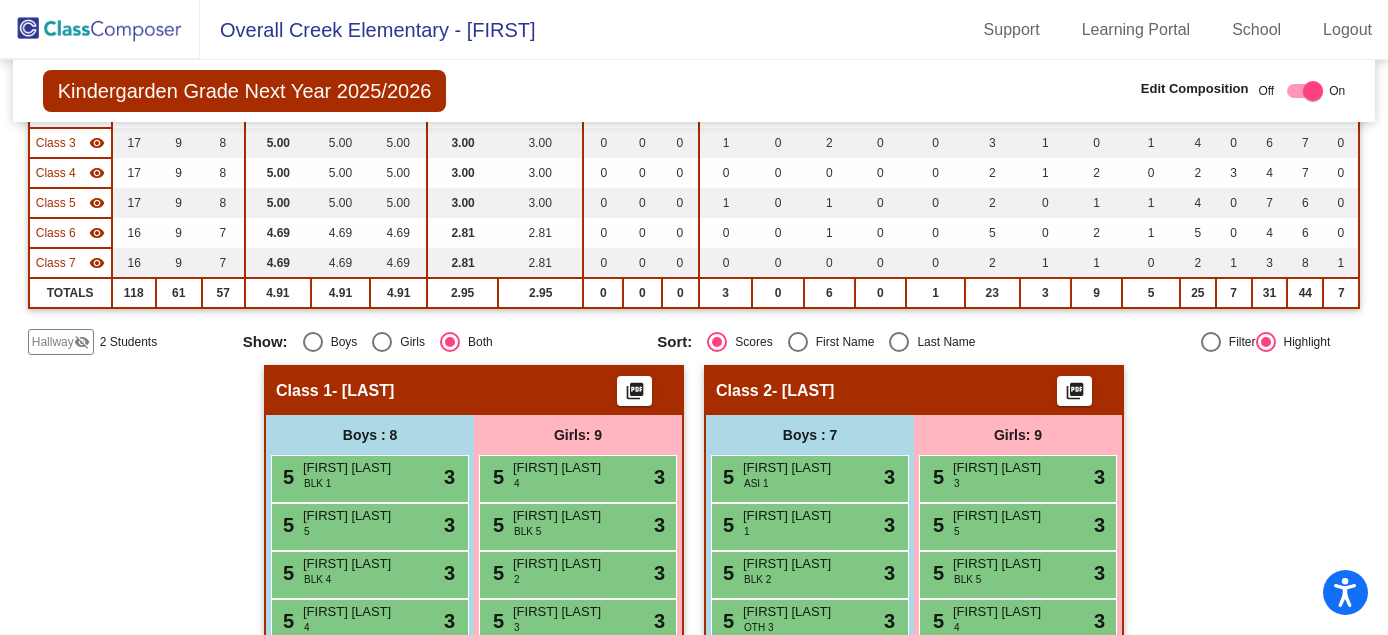 click on "visibility_off" 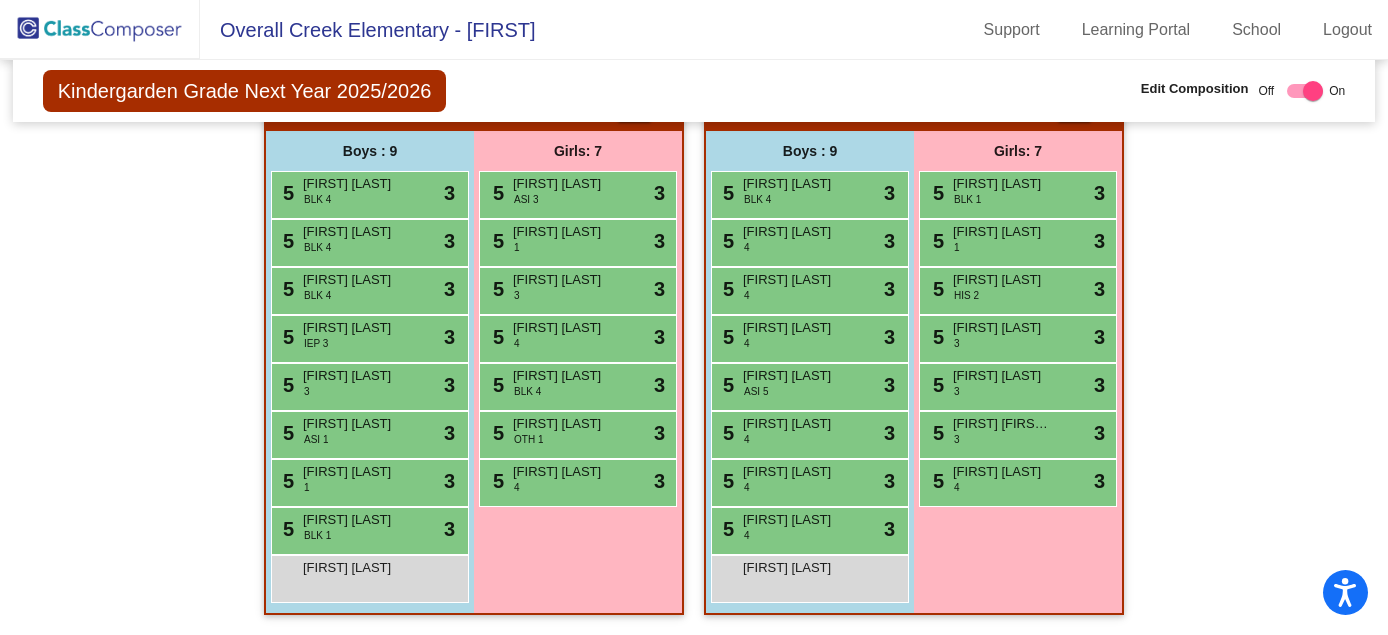 scroll, scrollTop: 2154, scrollLeft: 0, axis: vertical 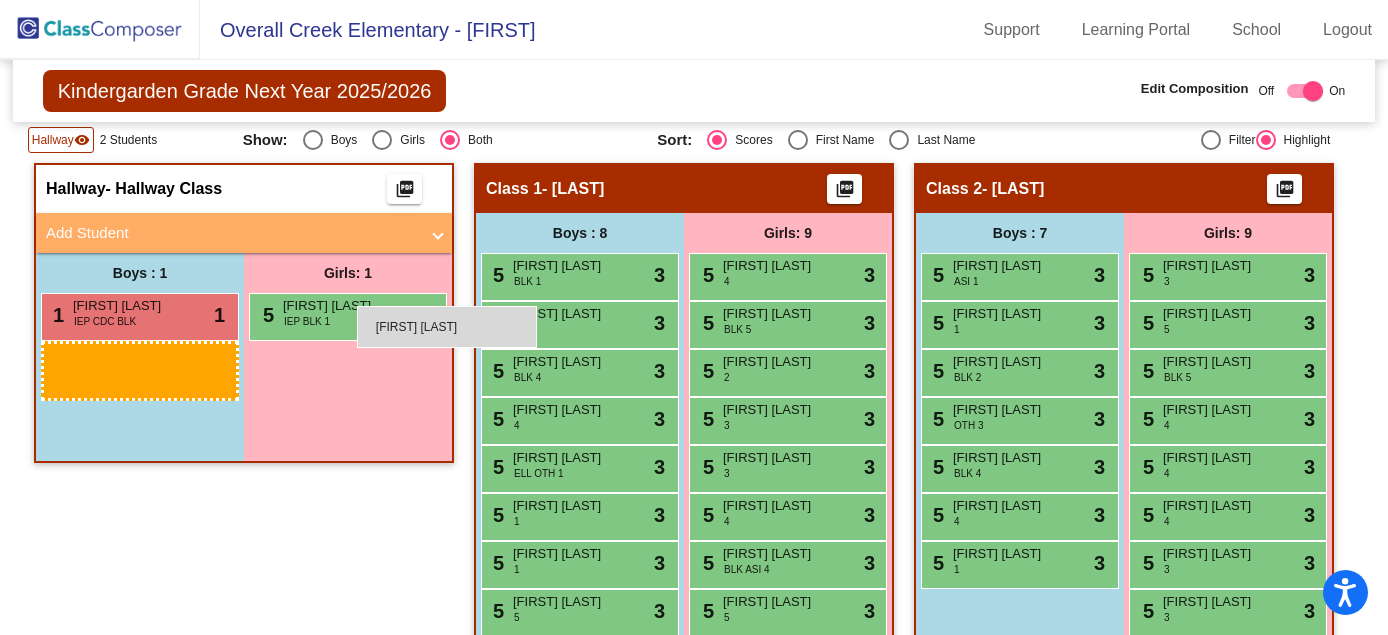drag, startPoint x: 444, startPoint y: 570, endPoint x: 357, endPoint y: 305, distance: 278.91577 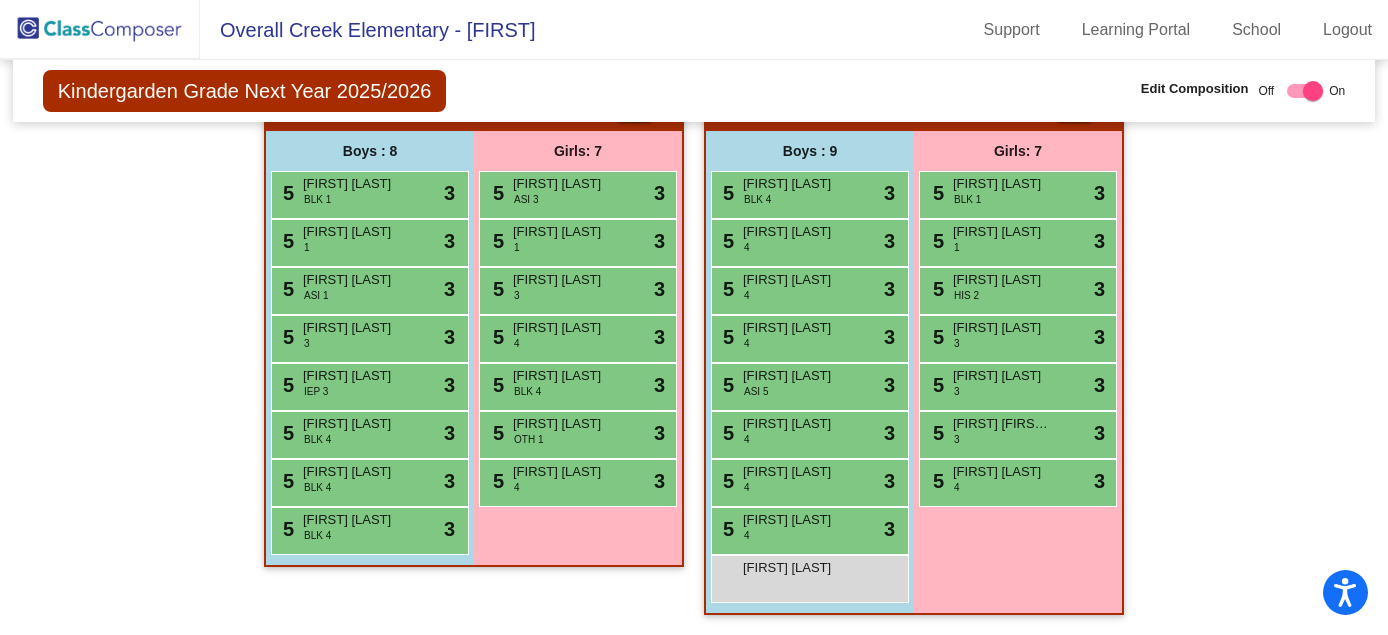 scroll, scrollTop: 2102, scrollLeft: 0, axis: vertical 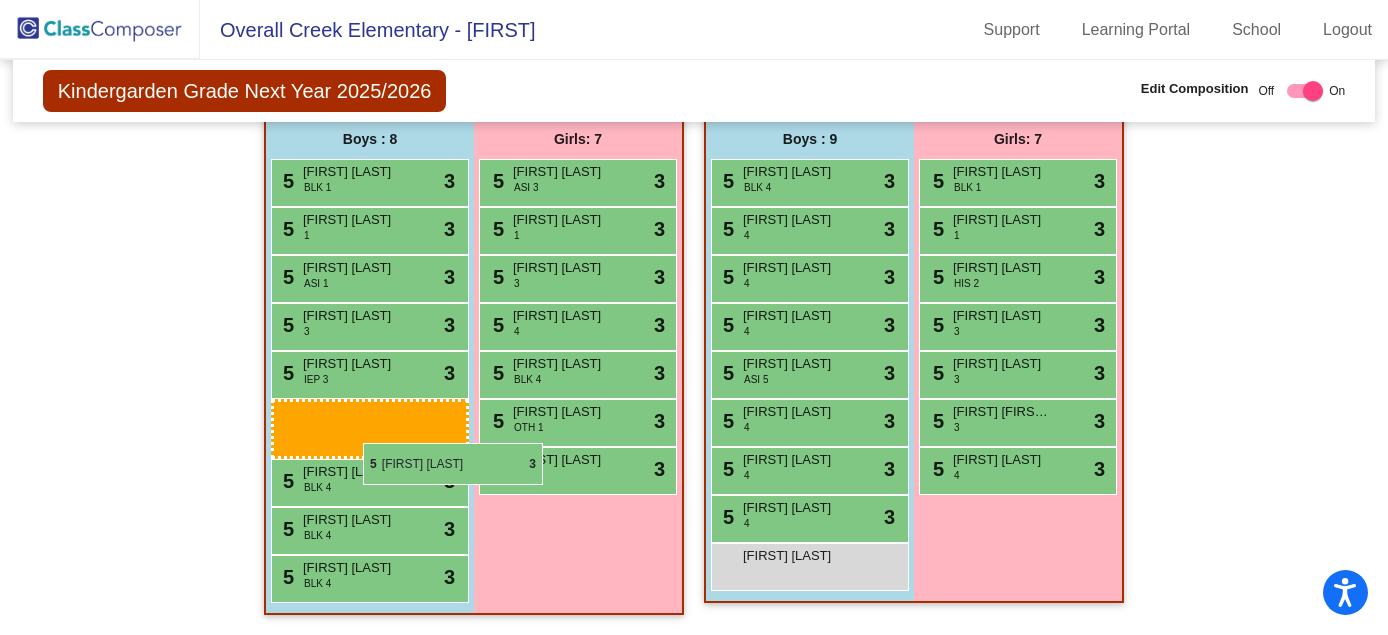 drag, startPoint x: 374, startPoint y: 475, endPoint x: 363, endPoint y: 443, distance: 33.83785 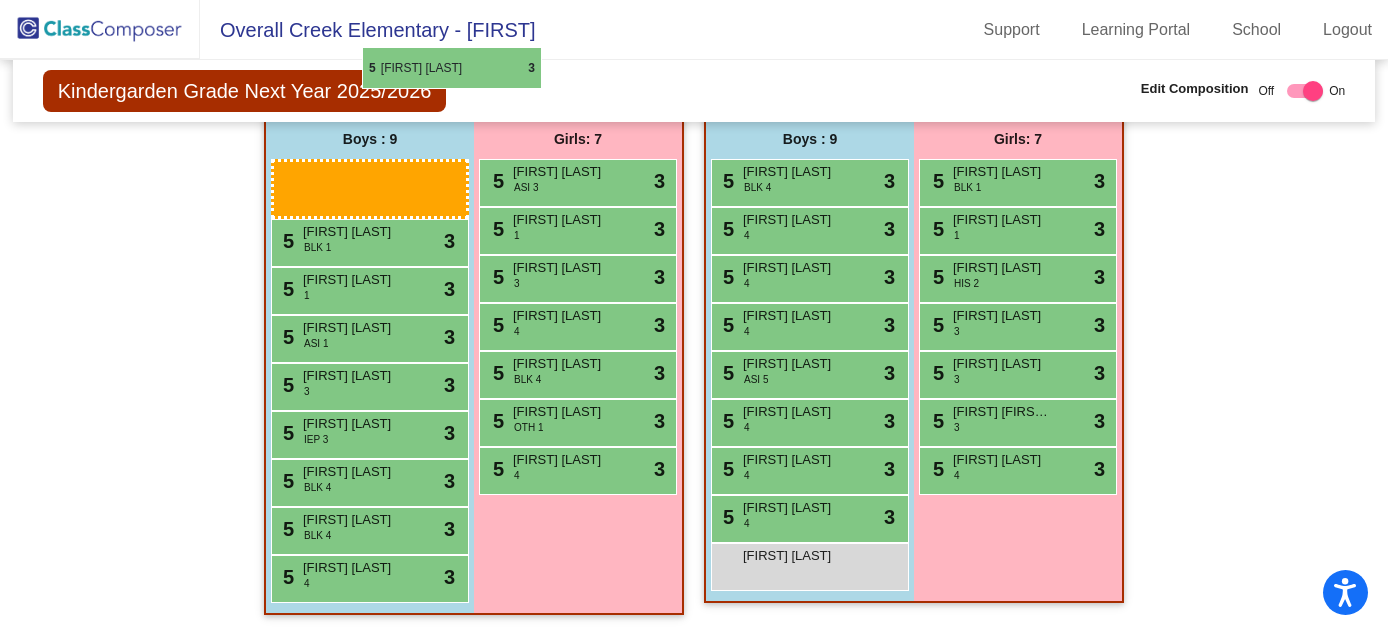 scroll, scrollTop: 1846, scrollLeft: 0, axis: vertical 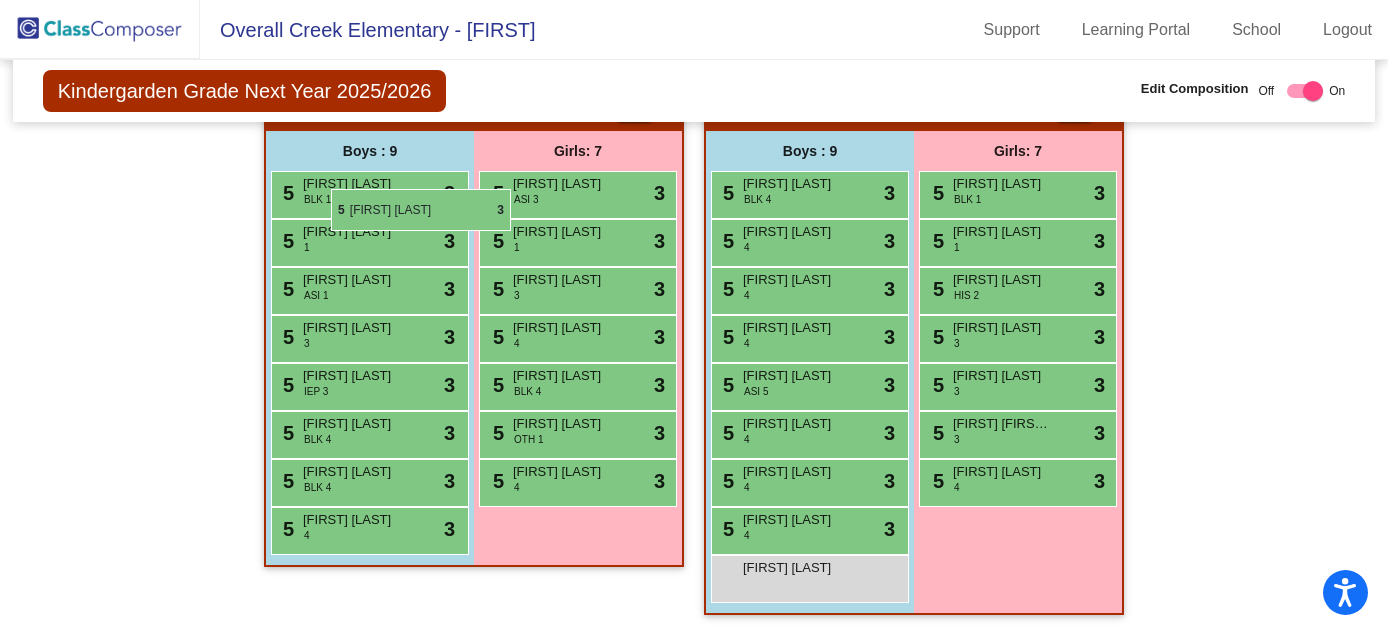 drag, startPoint x: 358, startPoint y: 476, endPoint x: 331, endPoint y: 188, distance: 289.26285 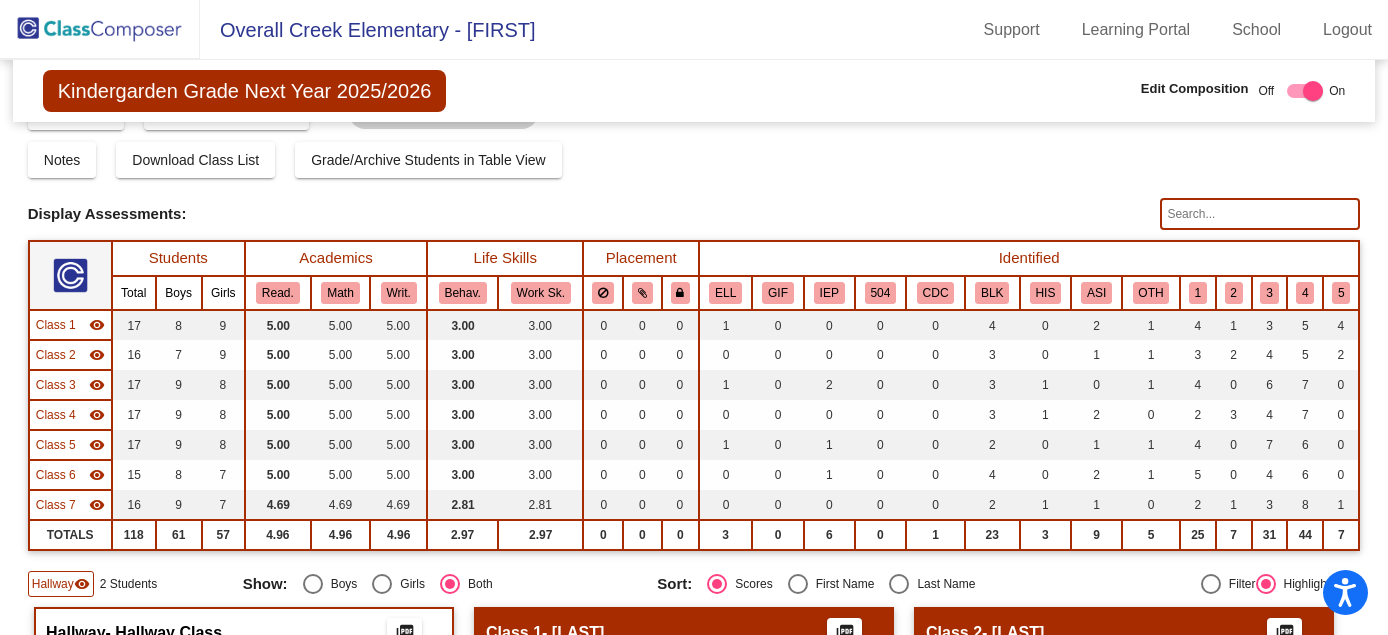 scroll, scrollTop: 0, scrollLeft: 0, axis: both 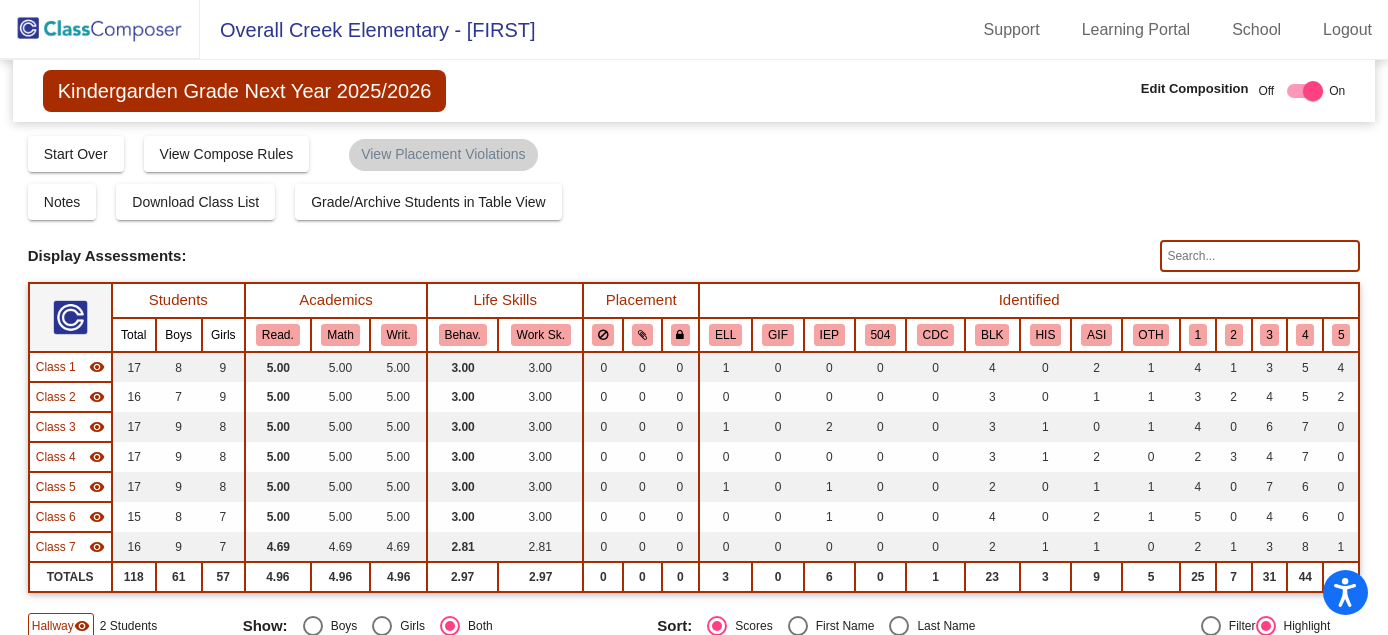 click on "Notes   Download Class List   Import Students   Grade/Archive Students in Table View   New Small Group   Saved Small Group" 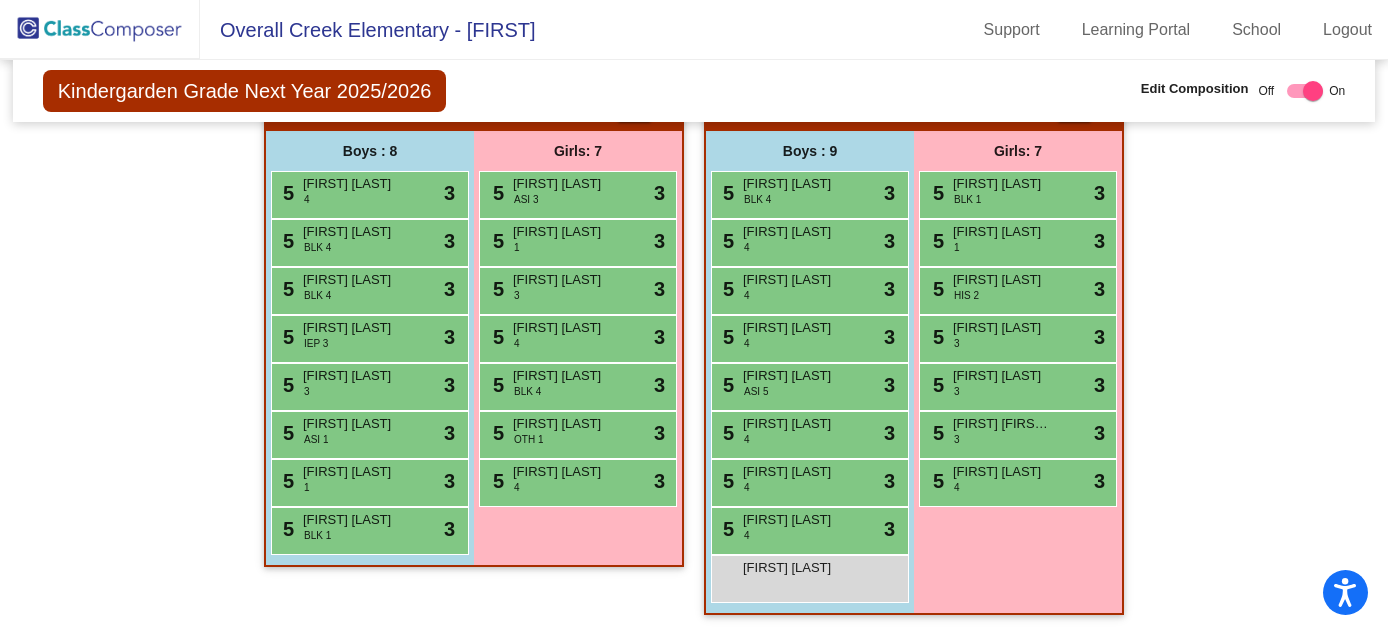 scroll, scrollTop: 2154, scrollLeft: 0, axis: vertical 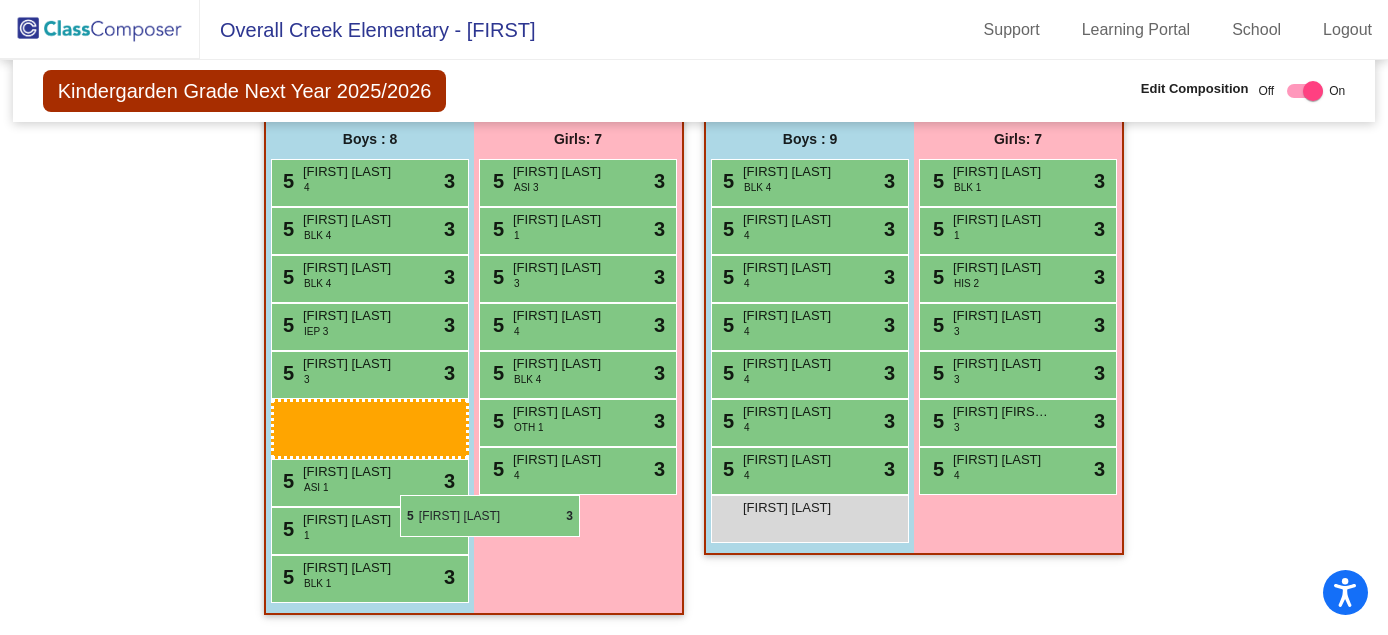 drag, startPoint x: 803, startPoint y: 455, endPoint x: 400, endPoint y: 494, distance: 404.8827 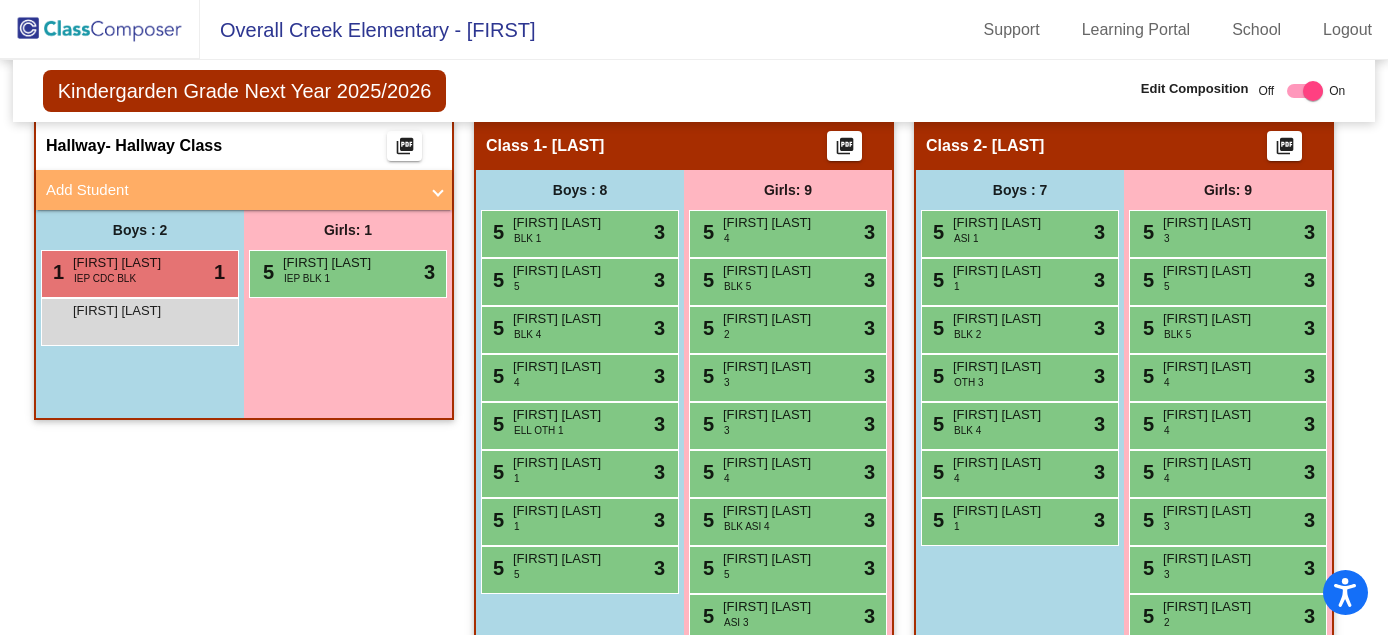scroll, scrollTop: 576, scrollLeft: 0, axis: vertical 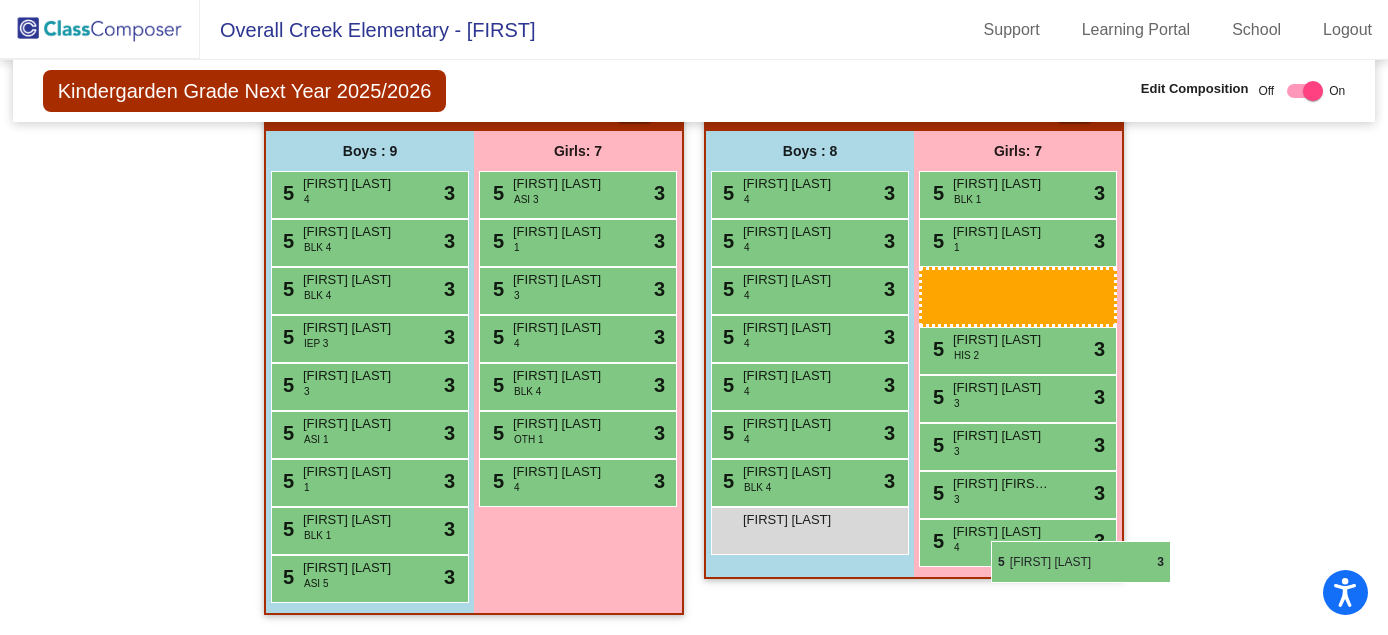 drag, startPoint x: 1027, startPoint y: 260, endPoint x: 991, endPoint y: 540, distance: 282.3048 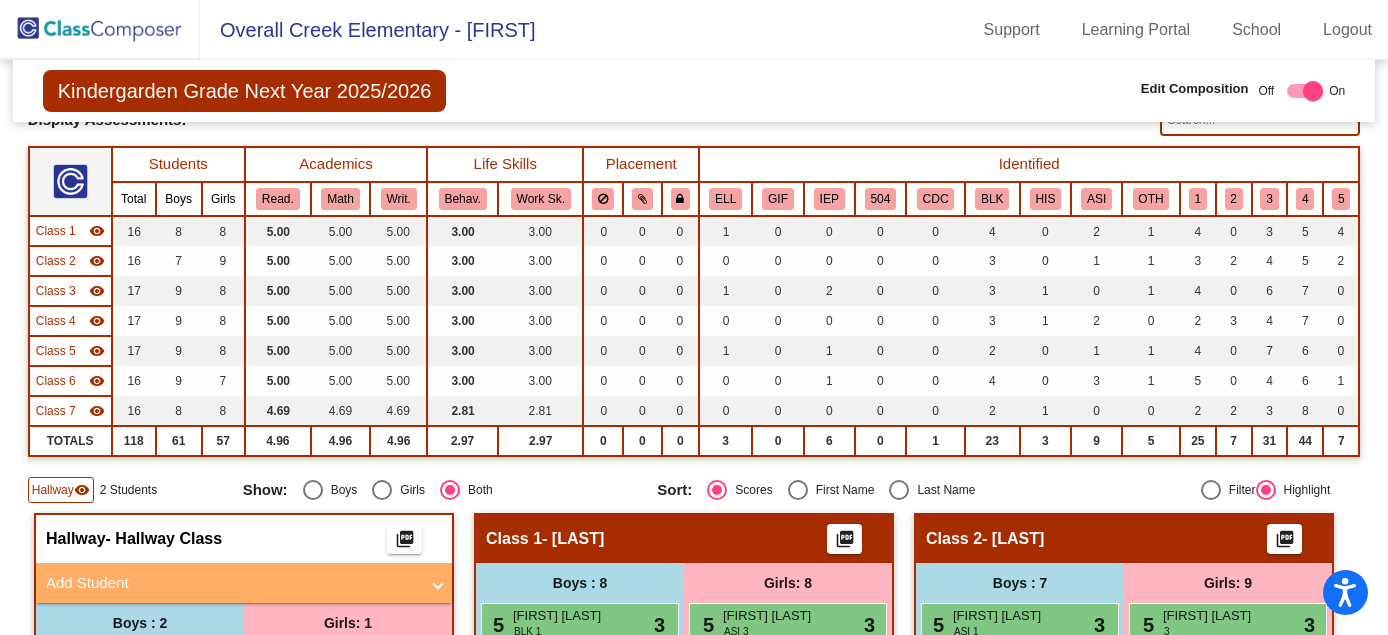 scroll, scrollTop: 94, scrollLeft: 0, axis: vertical 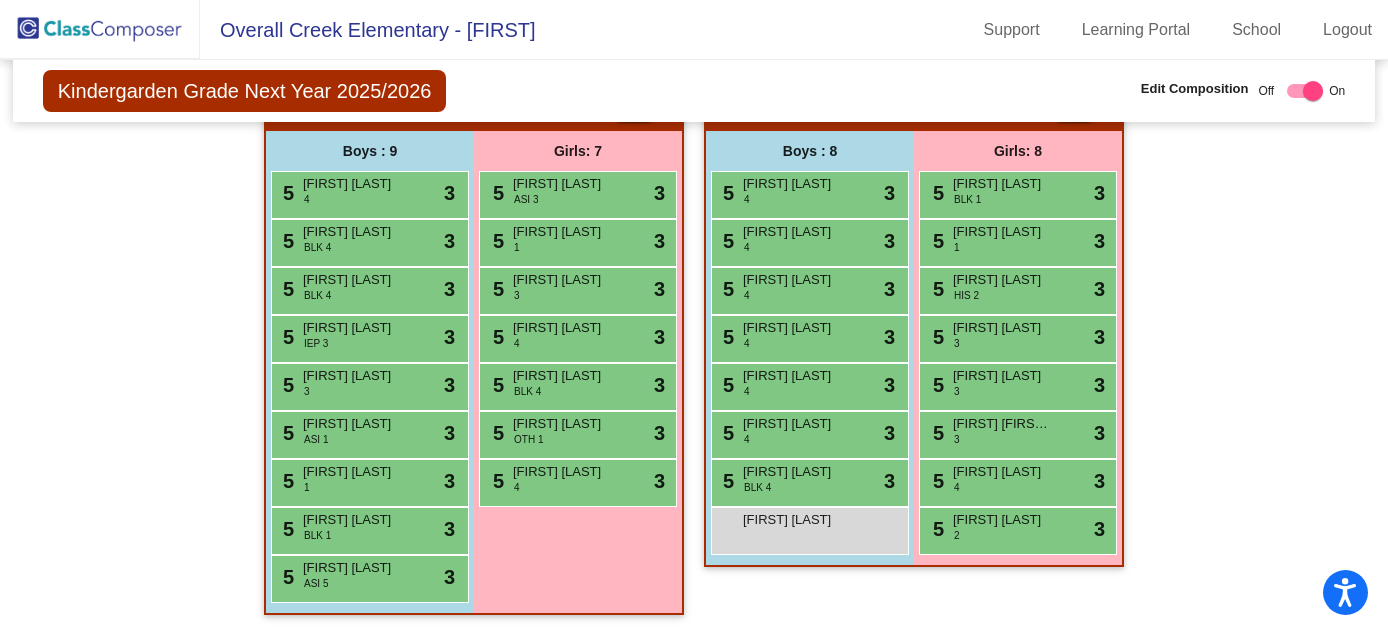 click on "Hallway   - Hallway Class  picture_as_pdf  Add Student  First Name Last Name Student Id  (Recommended)   Boy   Girl   Non Binary Add Close  Boys : 2  1 ANTHONY ALLEN IEP CDC BLK lock do_not_disturb_alt 1 Cooper Greer lock do_not_disturb_alt Girls: 1 5 NYOMI PETERSON IEP BLK 1 lock do_not_disturb_alt 3 Class 1   - Gannon  picture_as_pdf  Add Student  First Name Last Name Student Id  (Recommended)   Boy   Girl   Non Binary Add Close  Boys : 8  5 CHRIS LUBATSHI BLK 1 lock do_not_disturb_alt 3 5 GREYSON RALPH 5 lock do_not_disturb_alt 3 5 SAVION EDMONDSON BLK 4 lock do_not_disturb_alt 3 5 GREYSON DENNIS 4 lock do_not_disturb_alt 3 5 JUSTIN GIRGIS ELL OTH 1 lock do_not_disturb_alt 3 5 THADDEUS BOULANGER 1 lock do_not_disturb_alt 3 5 CRISTIANO AIAD 1 lock do_not_disturb_alt 3 5 SIMON ROUSH 5 lock do_not_disturb_alt 3 Girls: 8 5 ARYANNA SHETH ASI 3 lock do_not_disturb_alt 3 5 ALYSSA SEKULA 5 lock do_not_disturb_alt 3 5 CHARLOTTE DICKERSON BLK ASI 4 lock do_not_disturb_alt 3 5 OLIVIA RIDENOUR 4 lock 3 5 3 lock" 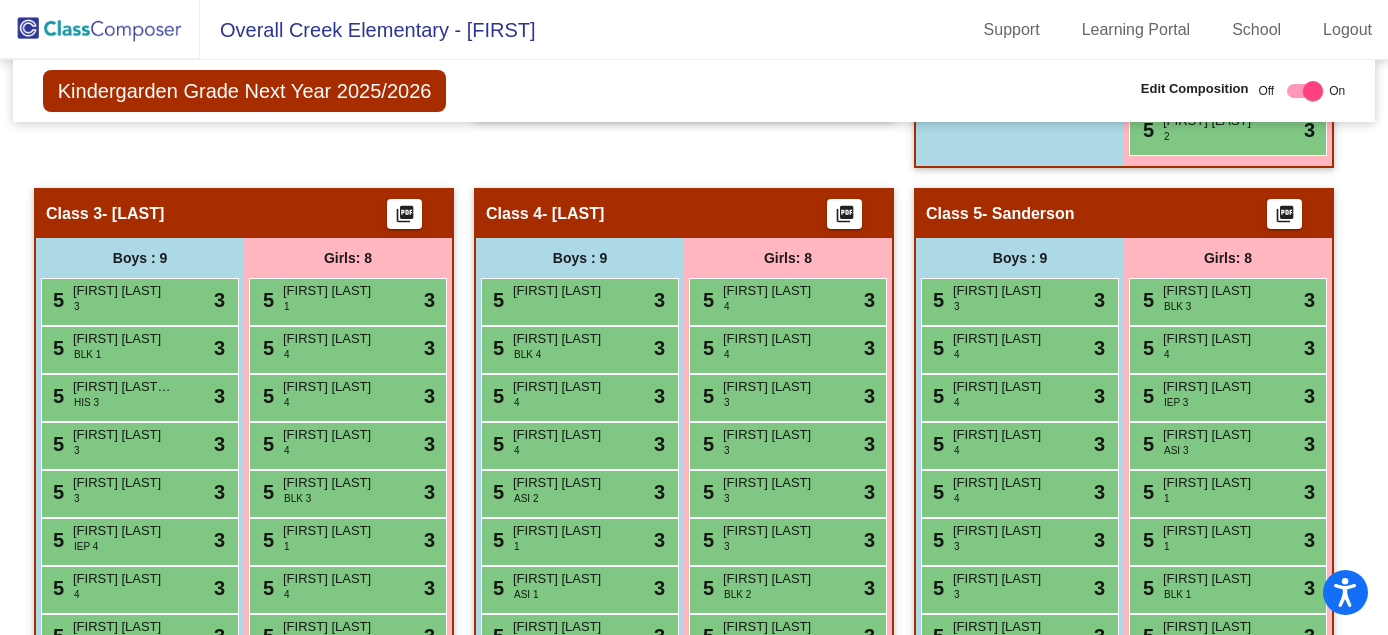 scroll, scrollTop: 999, scrollLeft: 0, axis: vertical 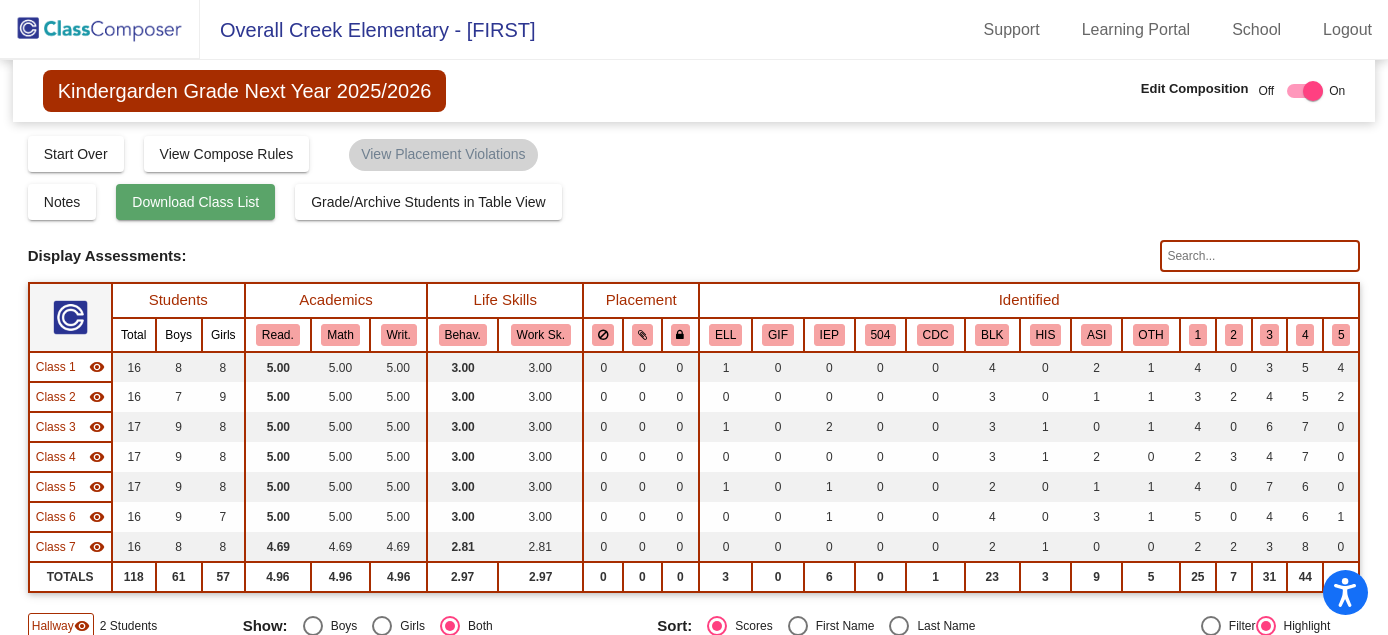 click on "Download Class List" 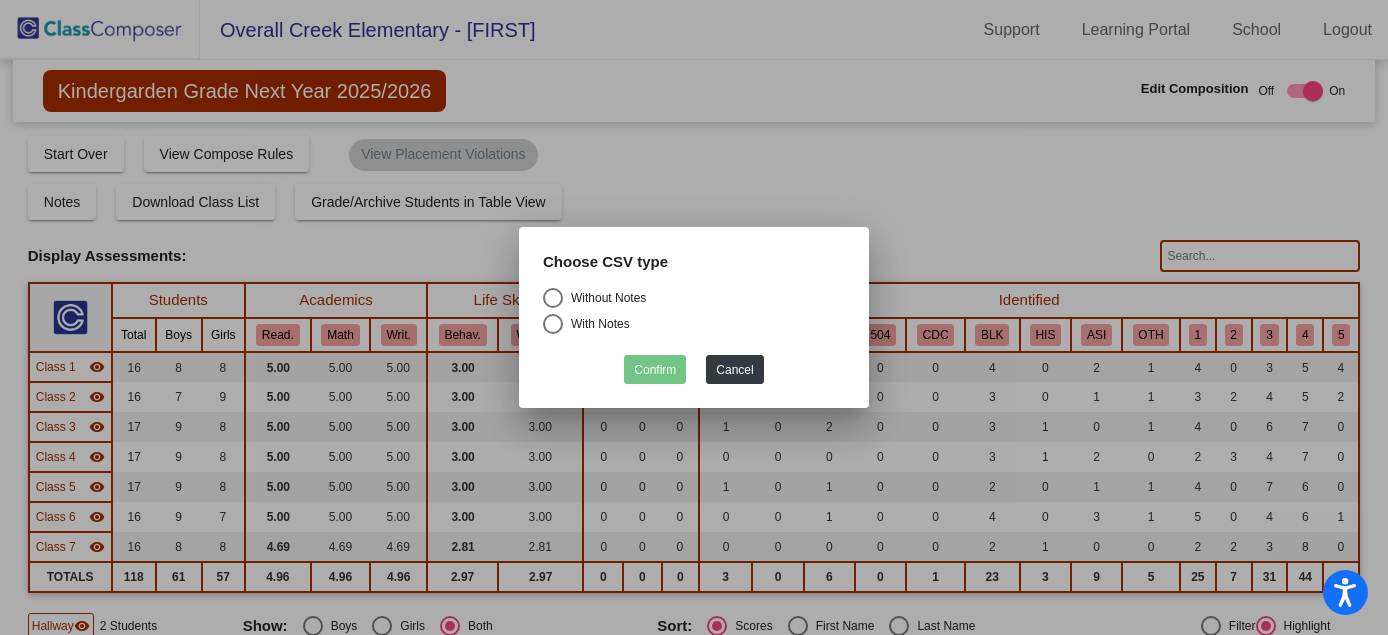 click at bounding box center [553, 298] 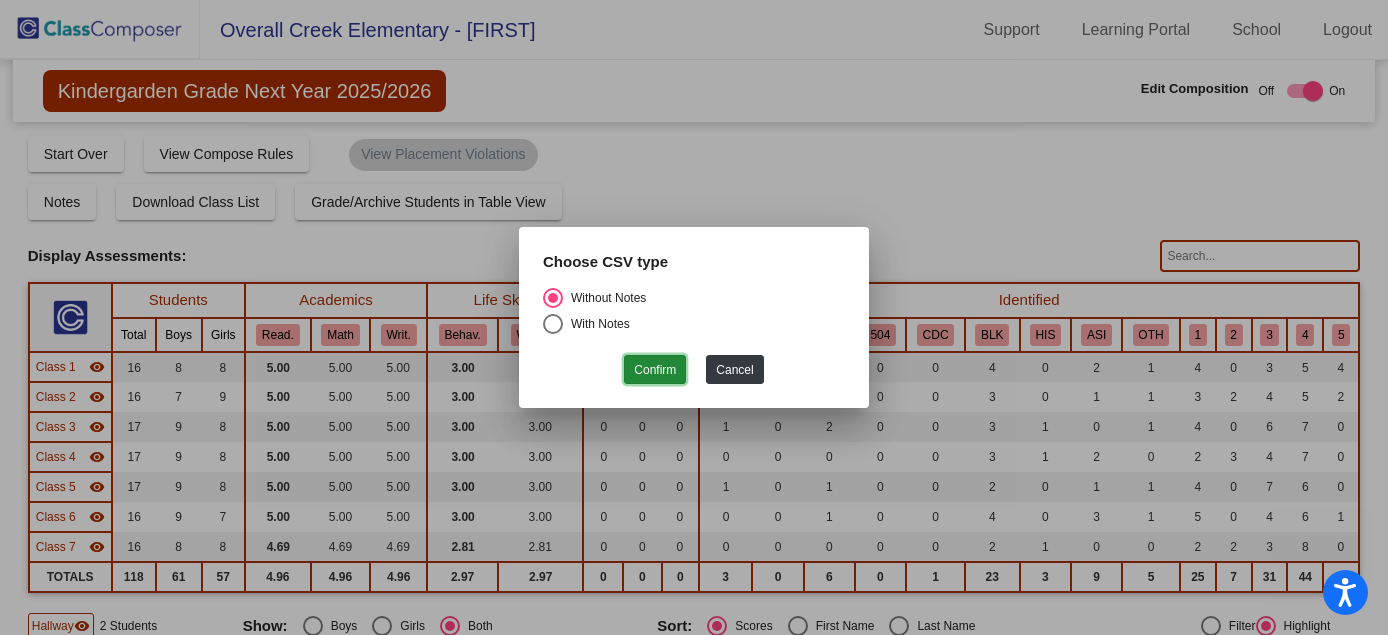 click on "Confirm" at bounding box center [655, 369] 